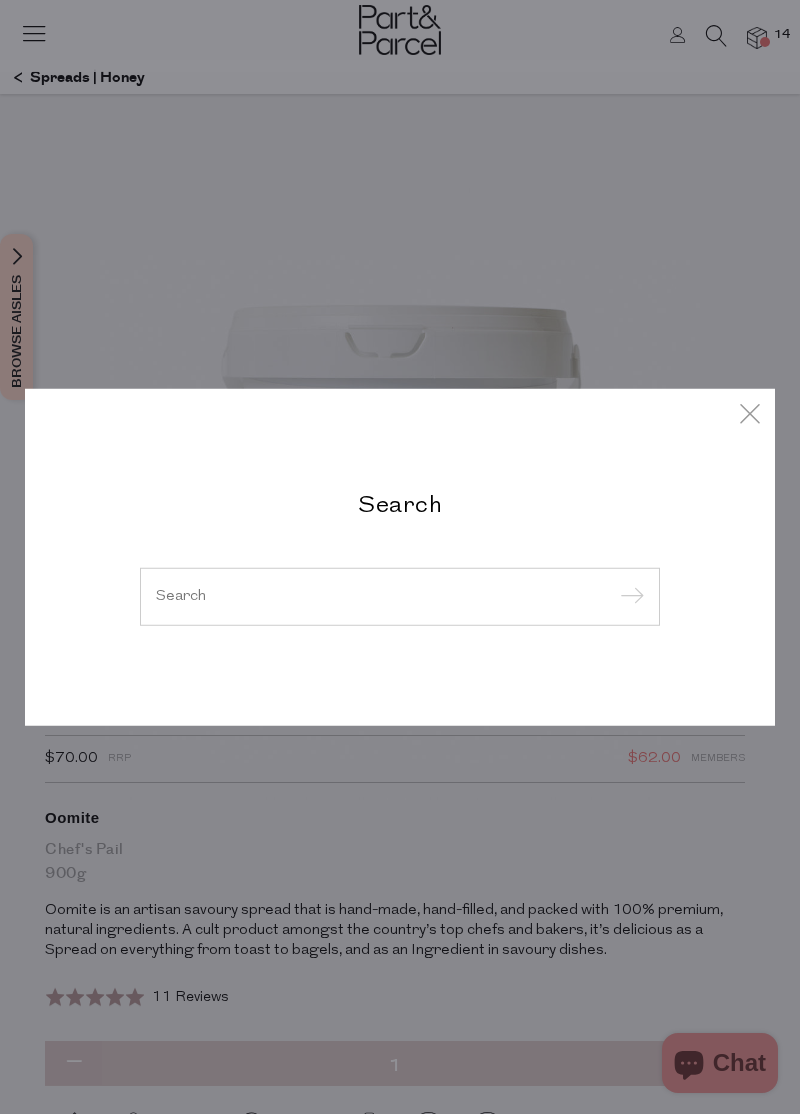 scroll, scrollTop: 0, scrollLeft: 0, axis: both 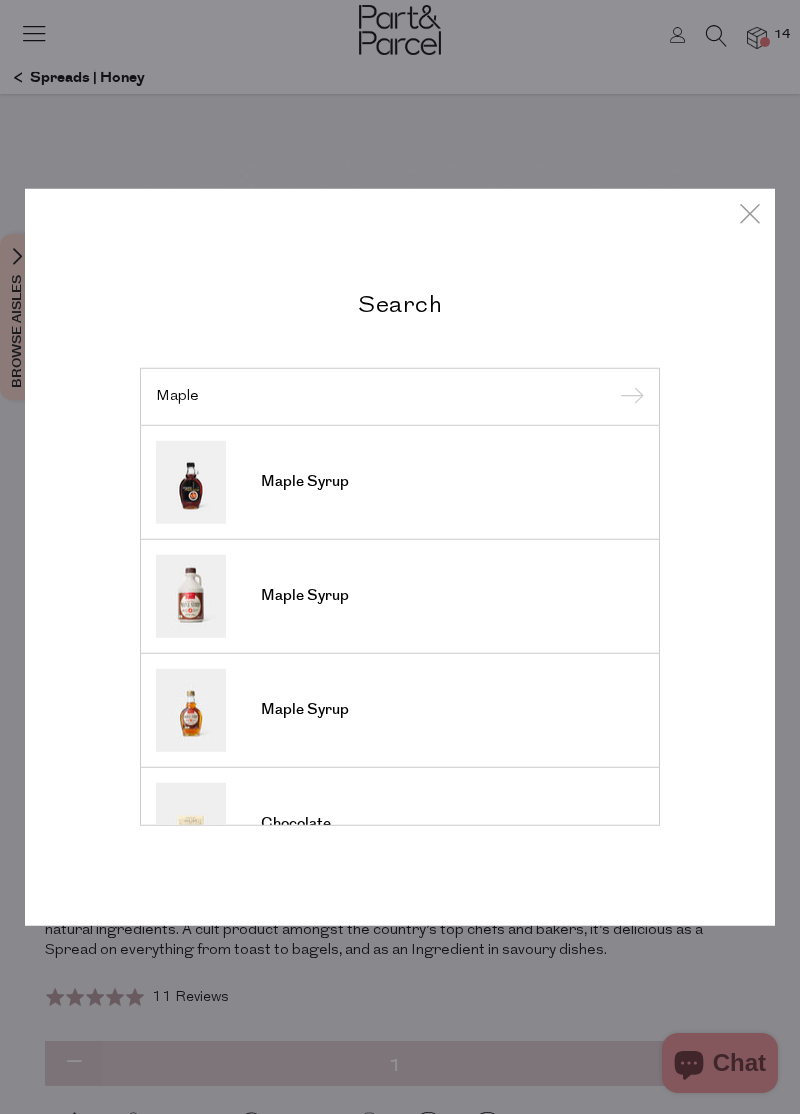 type on "Maple" 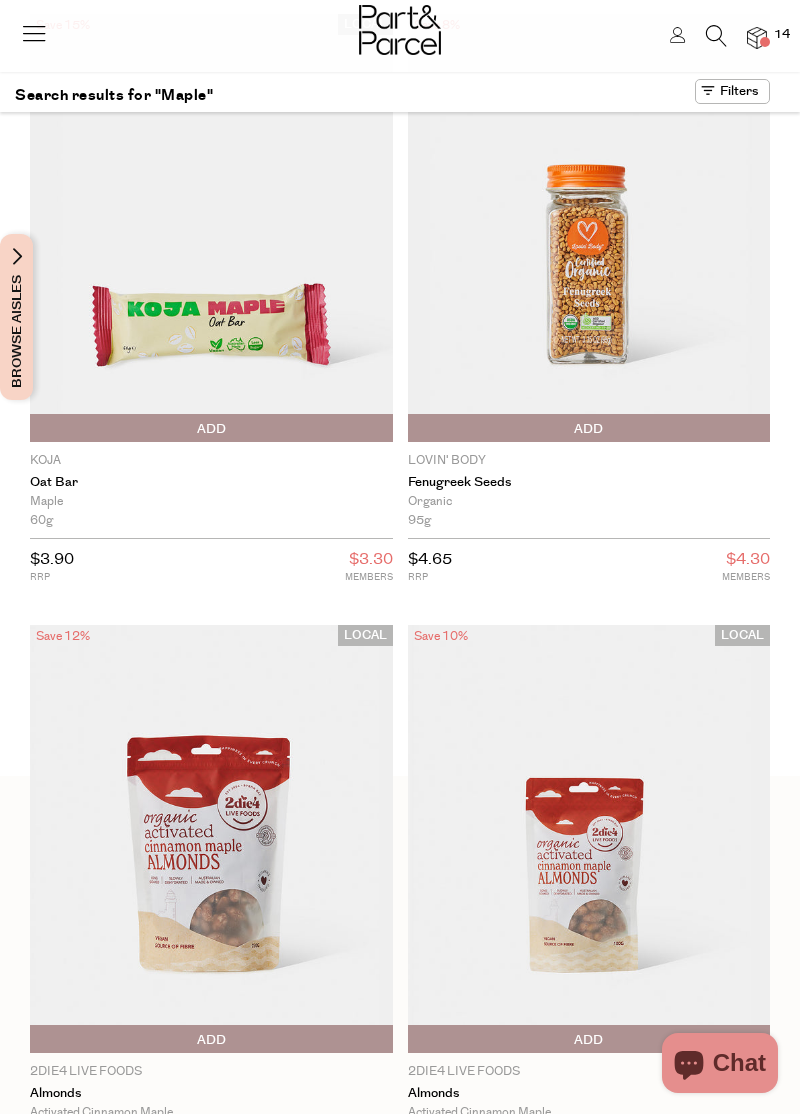 scroll, scrollTop: 150, scrollLeft: 0, axis: vertical 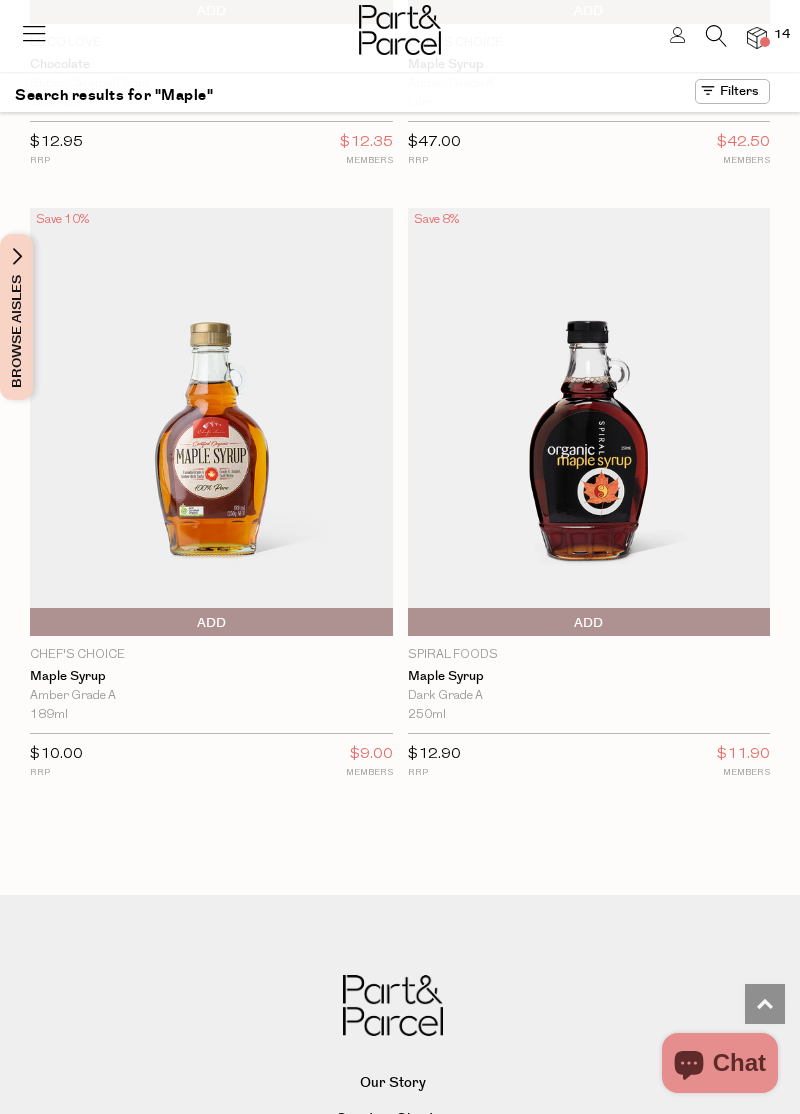 click on "Add To Parcel" at bounding box center (589, 623) 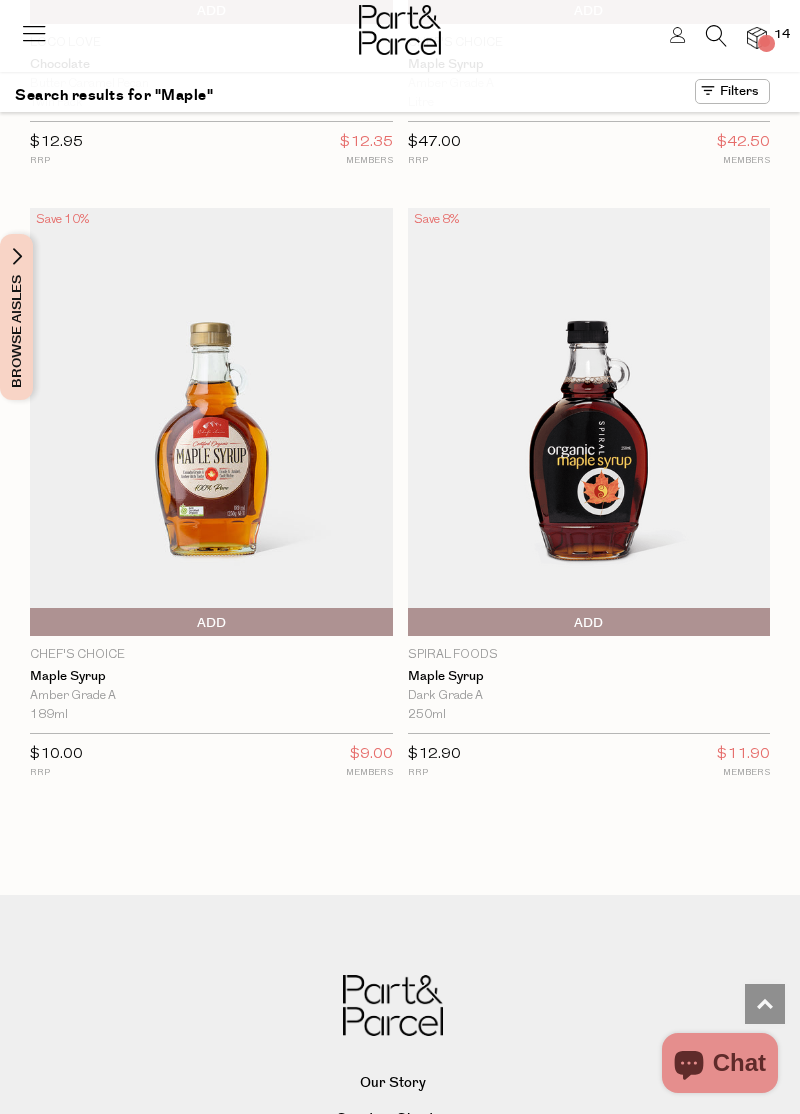 click on "Adding..." at bounding box center (589, 623) 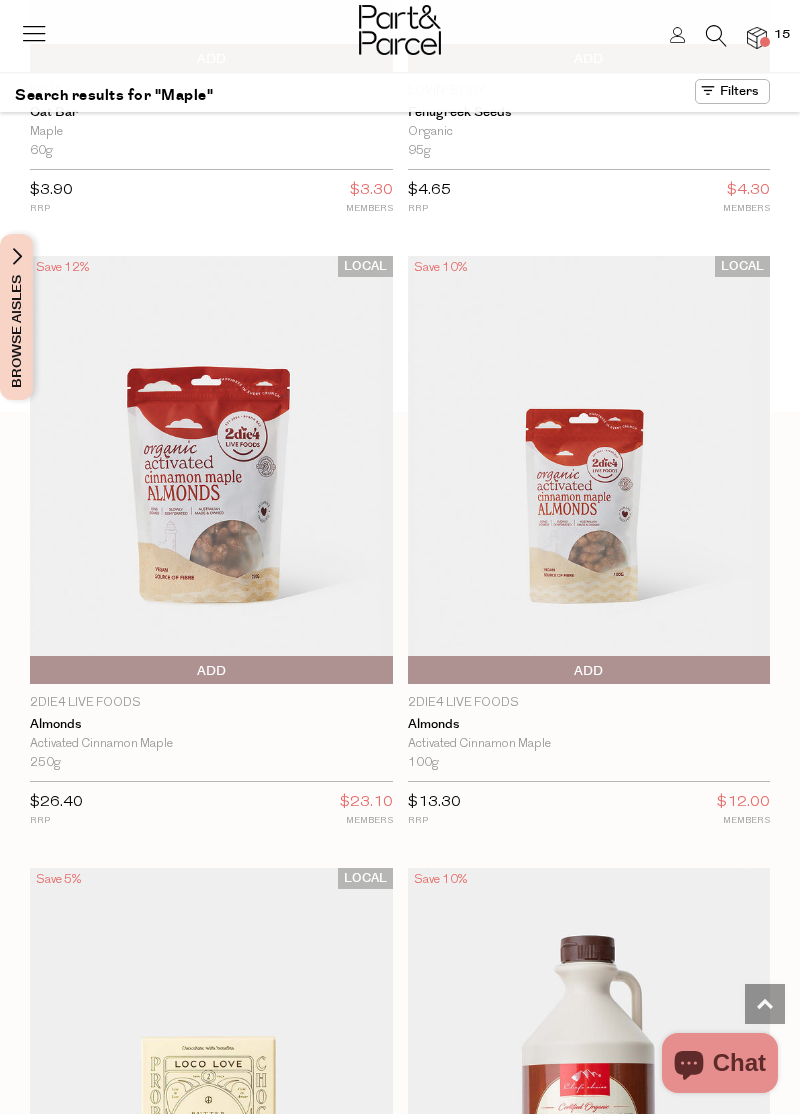 scroll, scrollTop: 0, scrollLeft: 0, axis: both 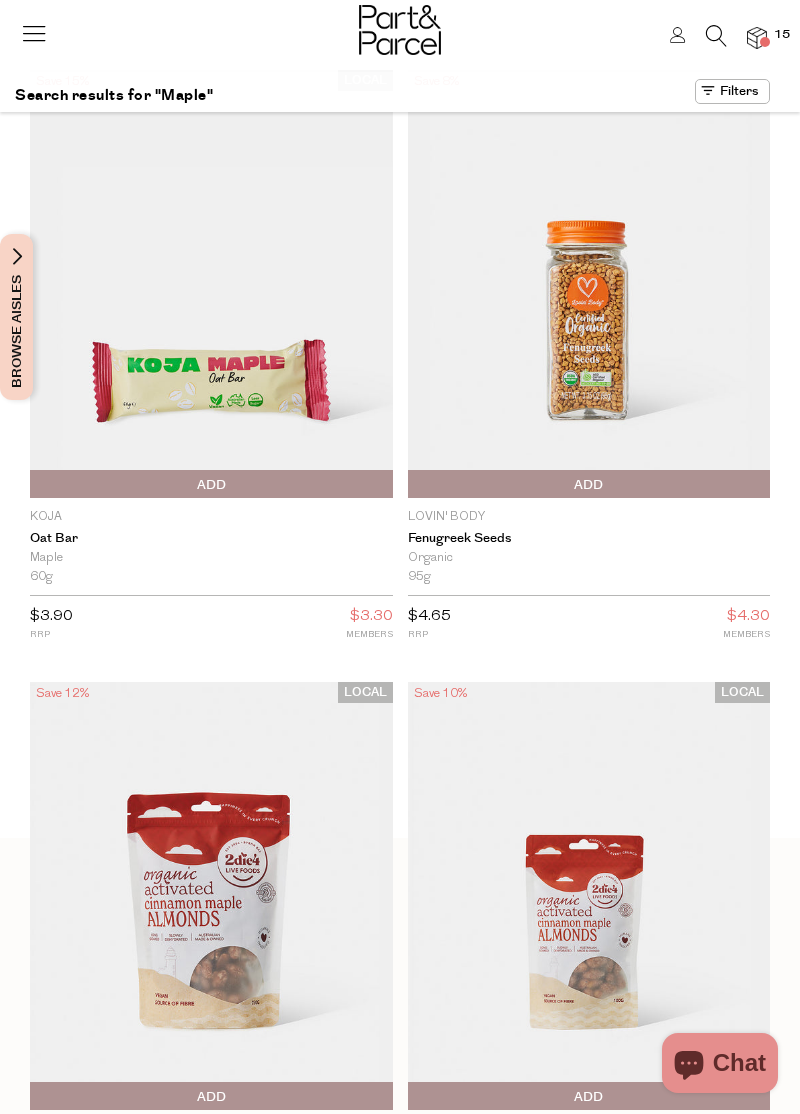 click at bounding box center (716, 36) 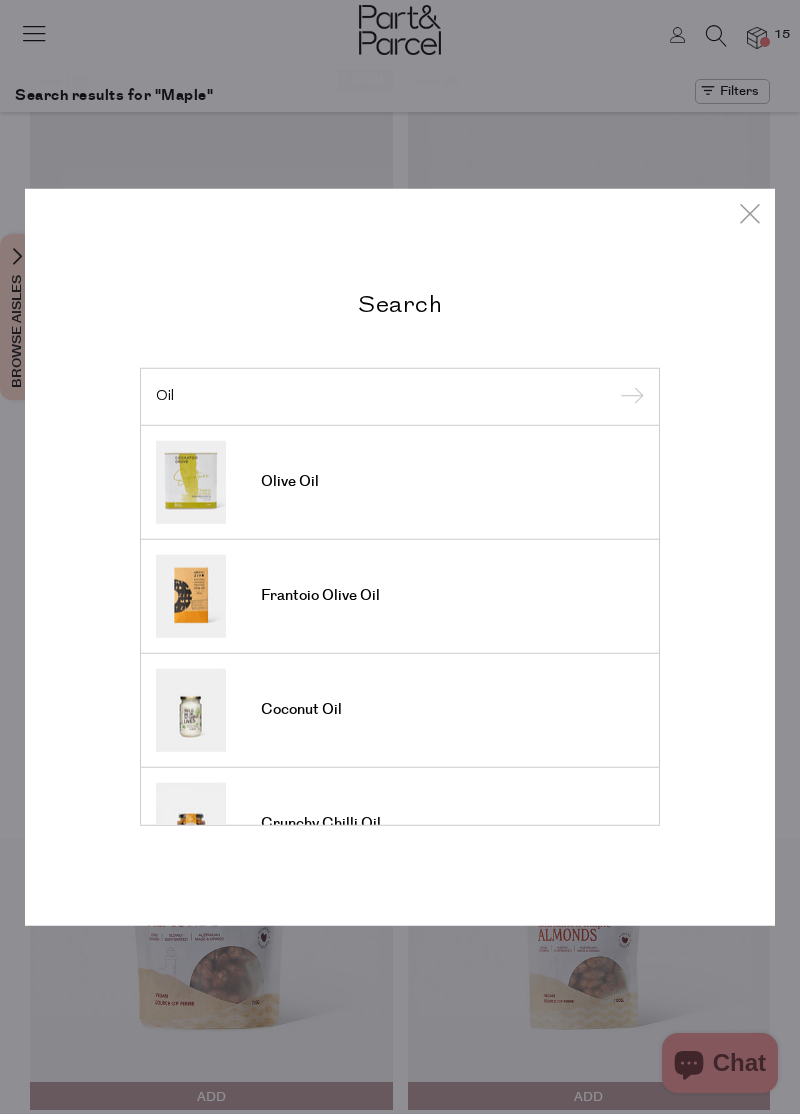 type on "Oil" 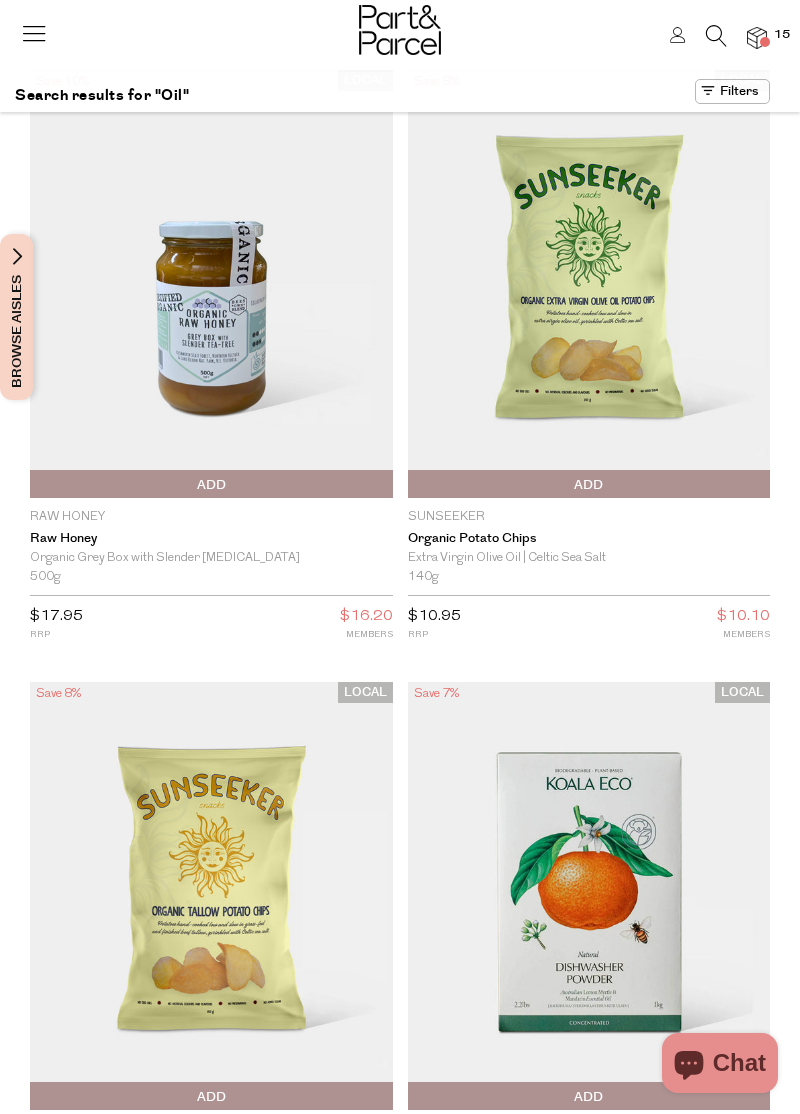 scroll, scrollTop: 0, scrollLeft: 0, axis: both 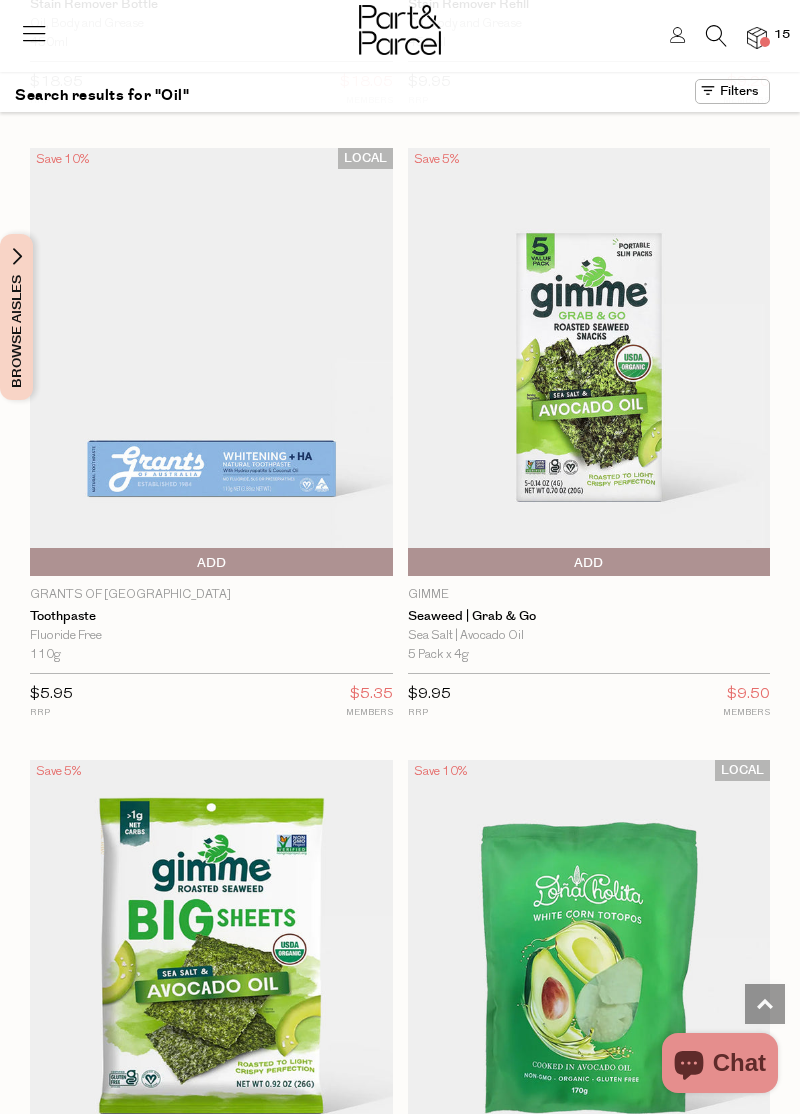 click at bounding box center [716, 36] 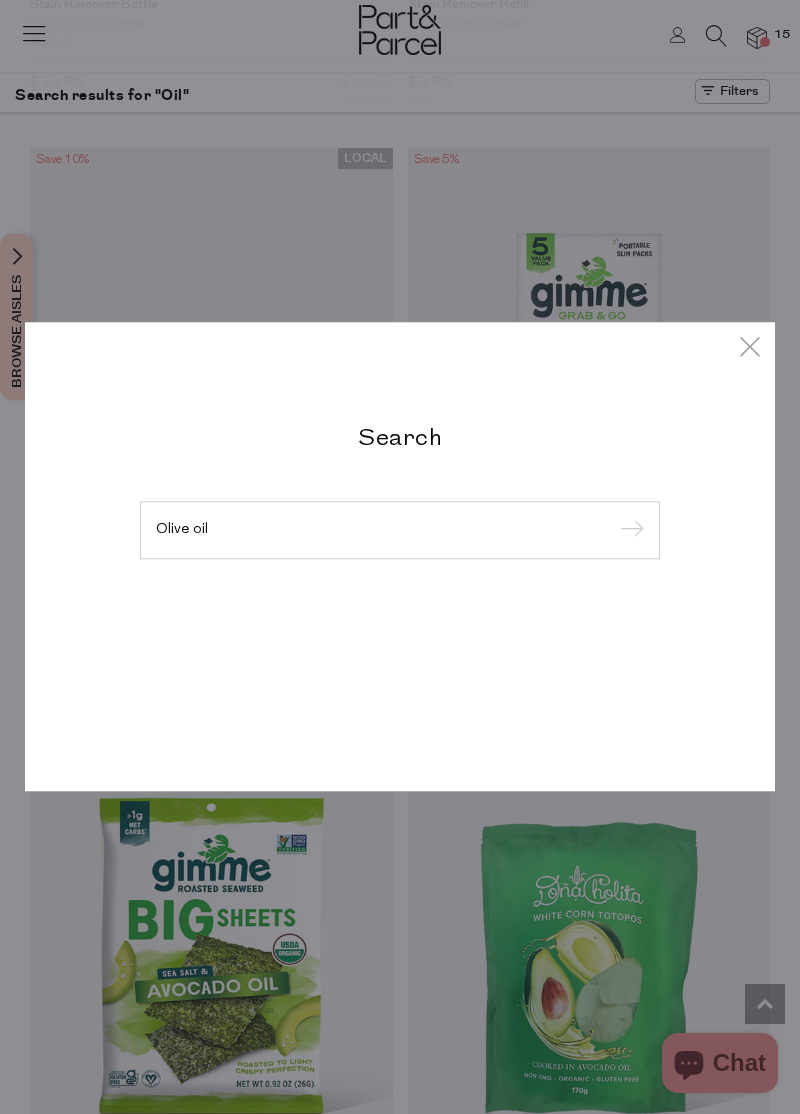 type on "Olive oil" 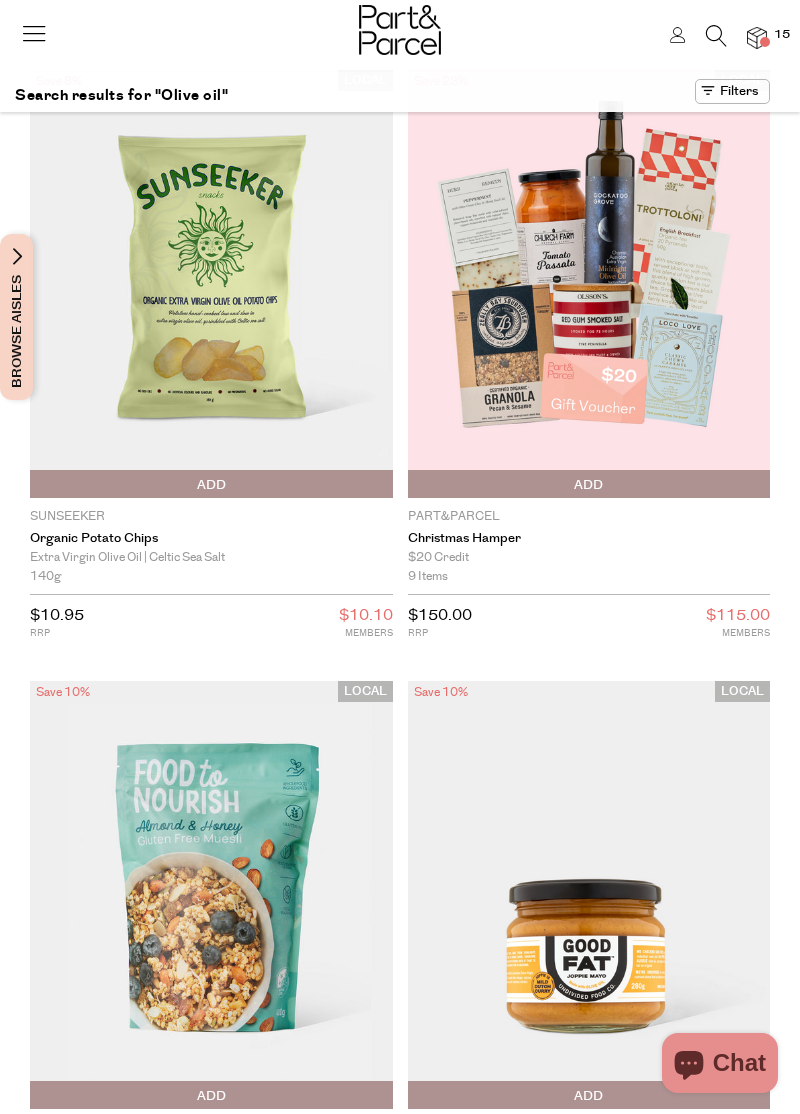 scroll, scrollTop: 0, scrollLeft: 0, axis: both 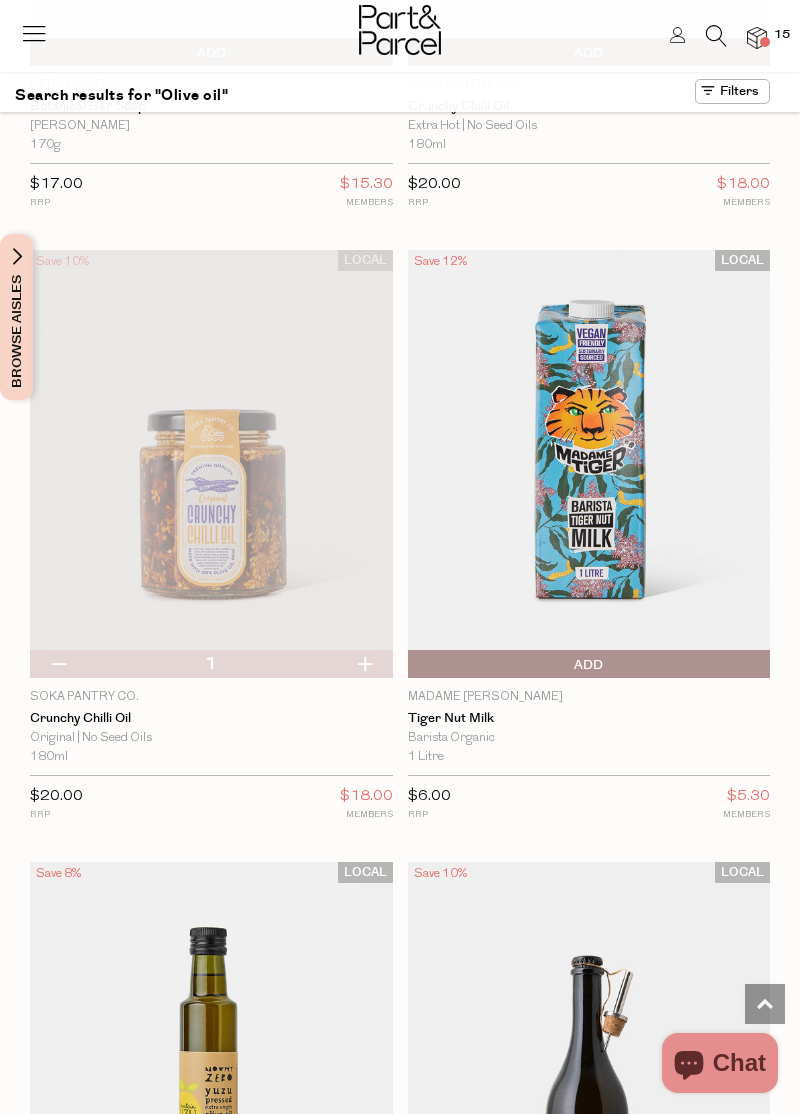 click at bounding box center (716, 36) 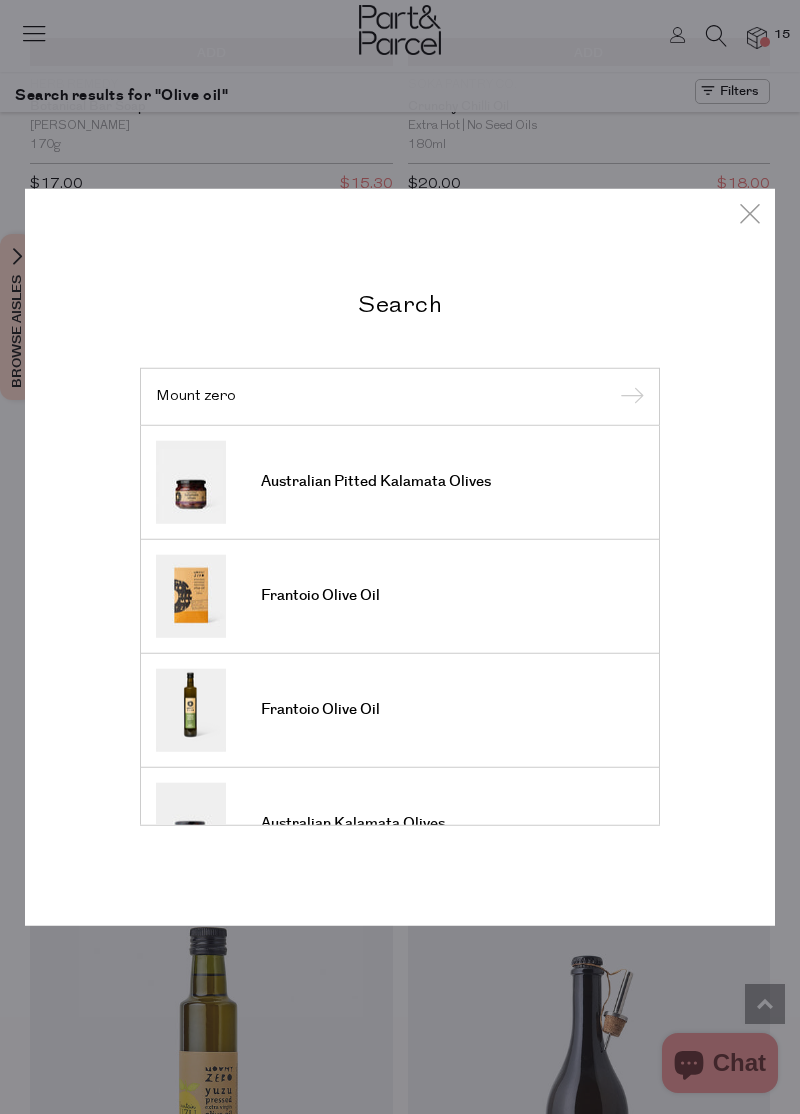 type on "Mount zero" 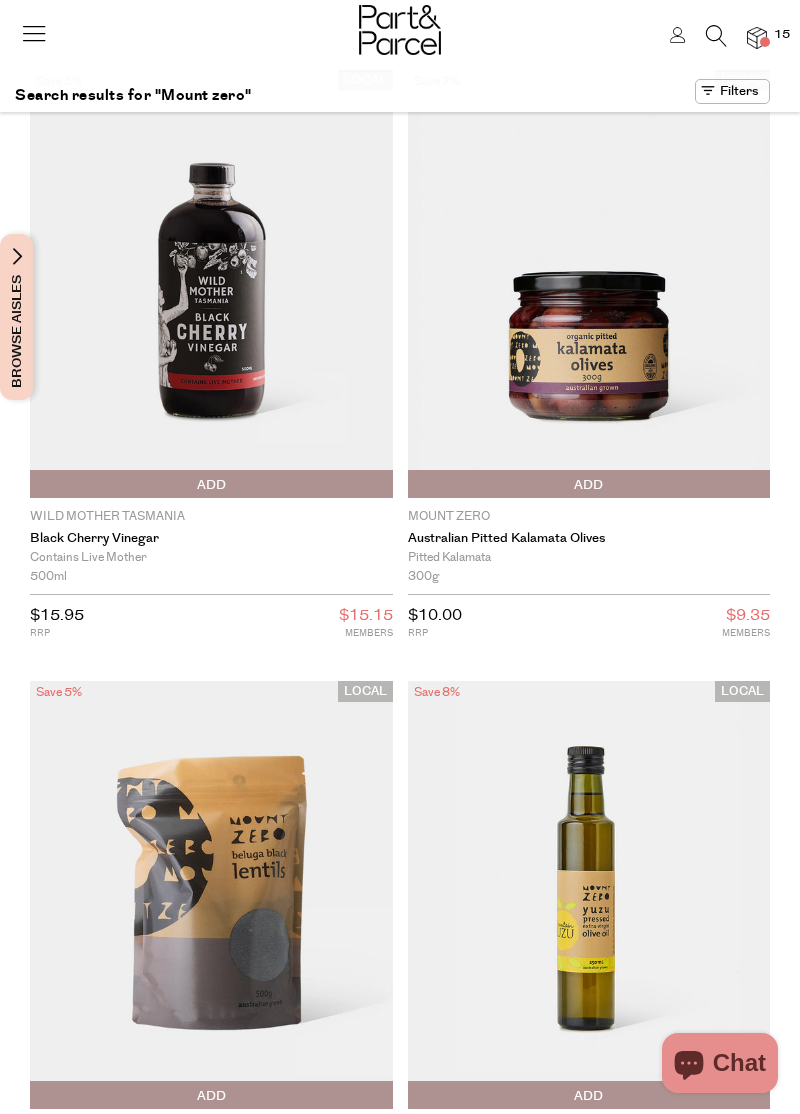 scroll, scrollTop: 0, scrollLeft: 0, axis: both 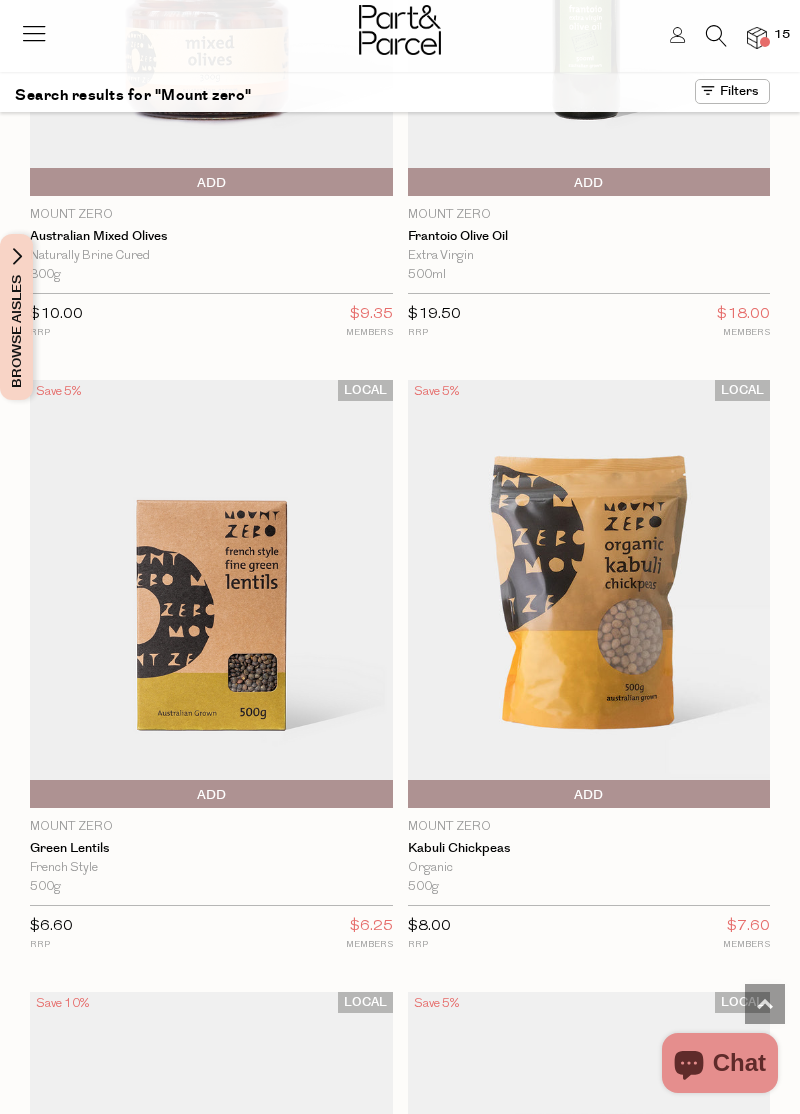 click at bounding box center (589, 594) 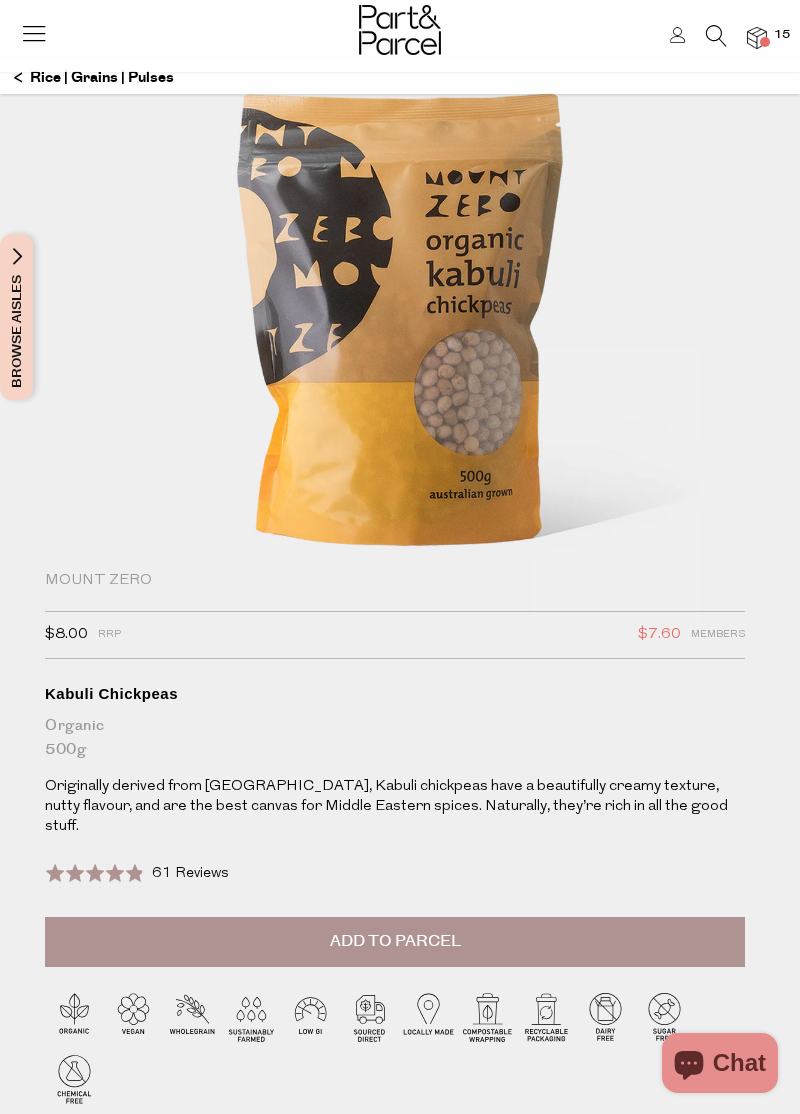 scroll, scrollTop: 124, scrollLeft: 0, axis: vertical 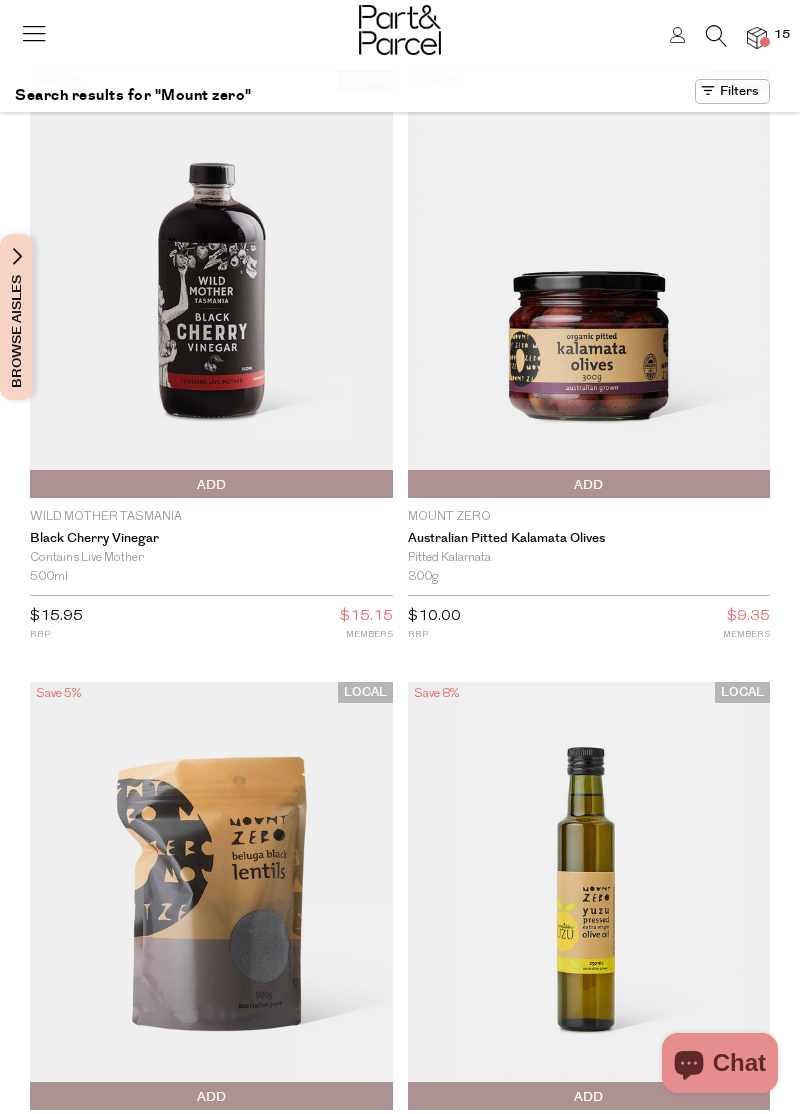 click at bounding box center (716, 36) 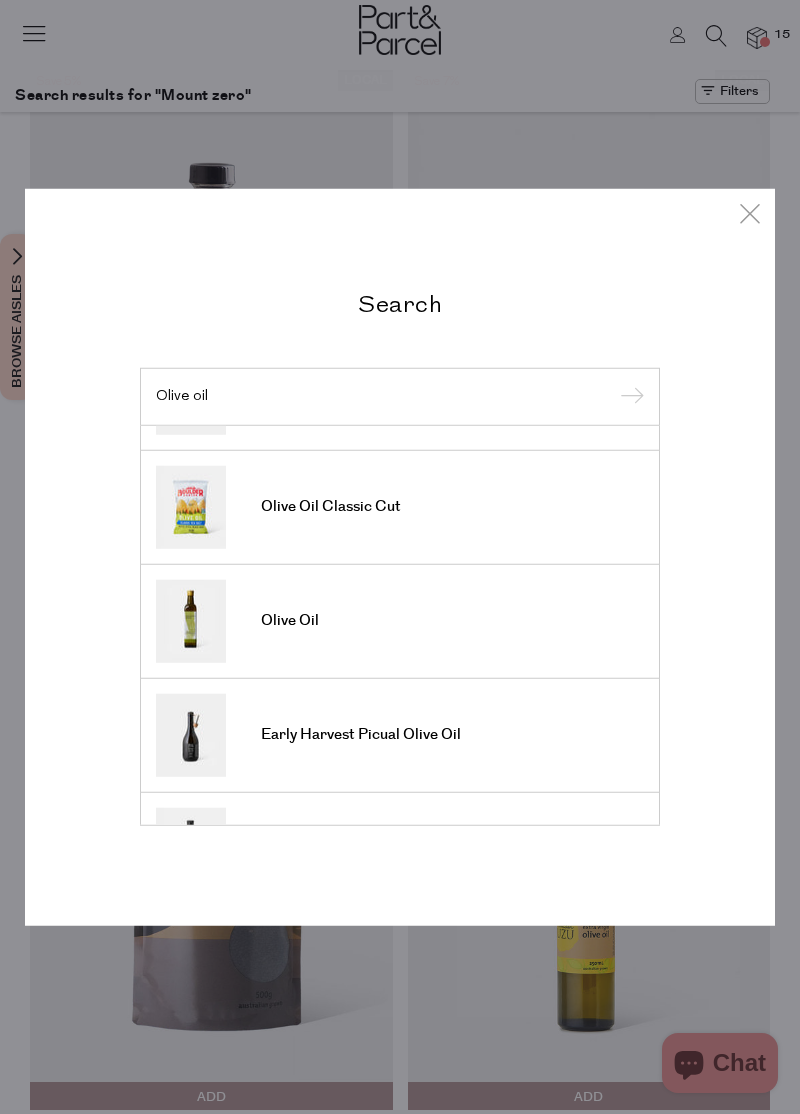 scroll, scrollTop: 312, scrollLeft: 0, axis: vertical 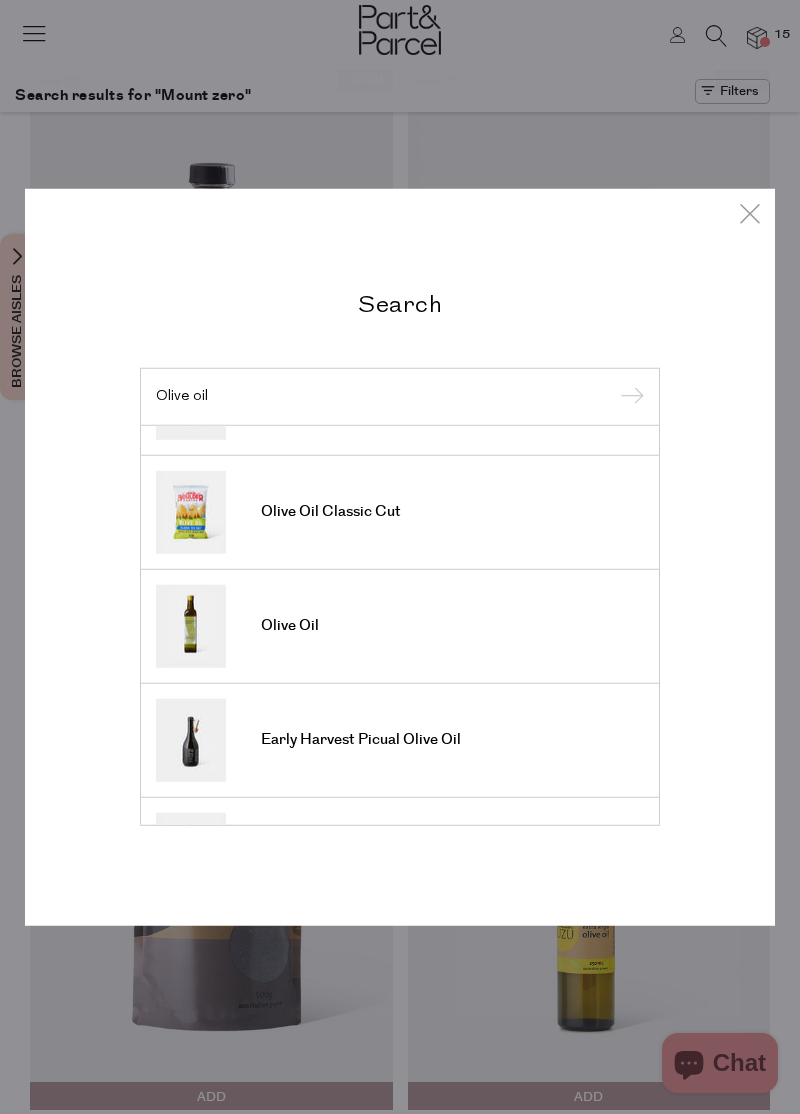 type on "Olive oil" 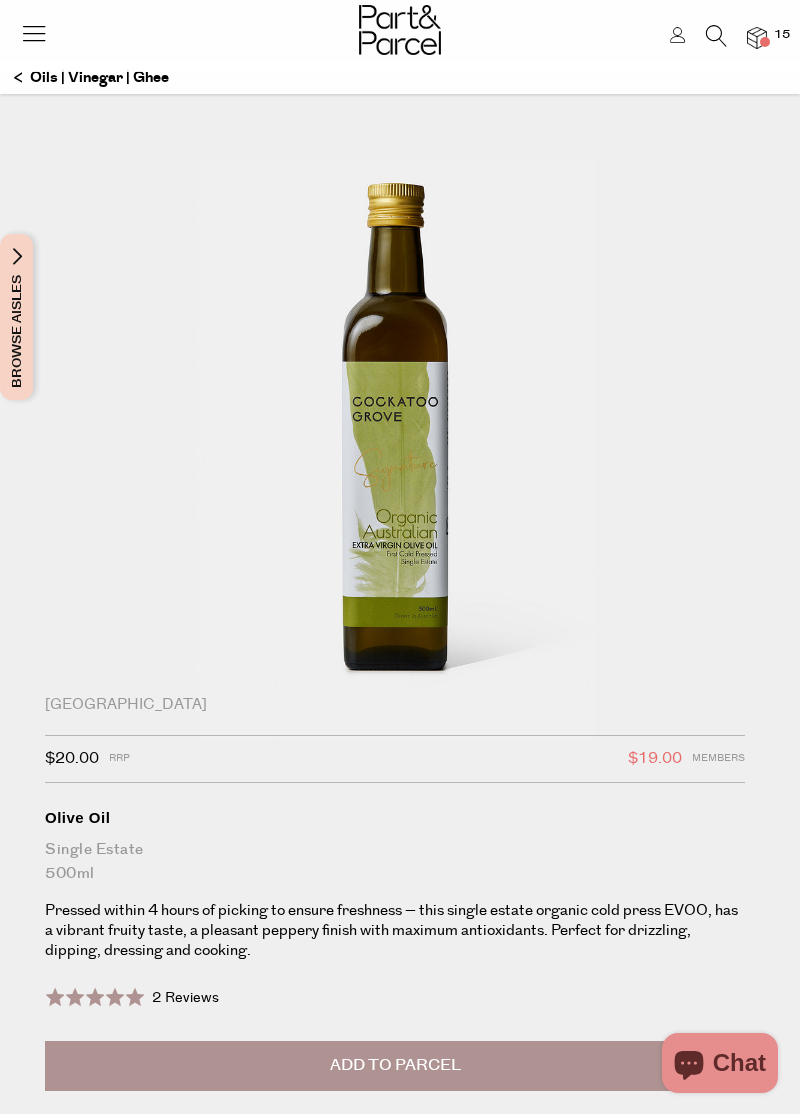 scroll, scrollTop: 0, scrollLeft: 0, axis: both 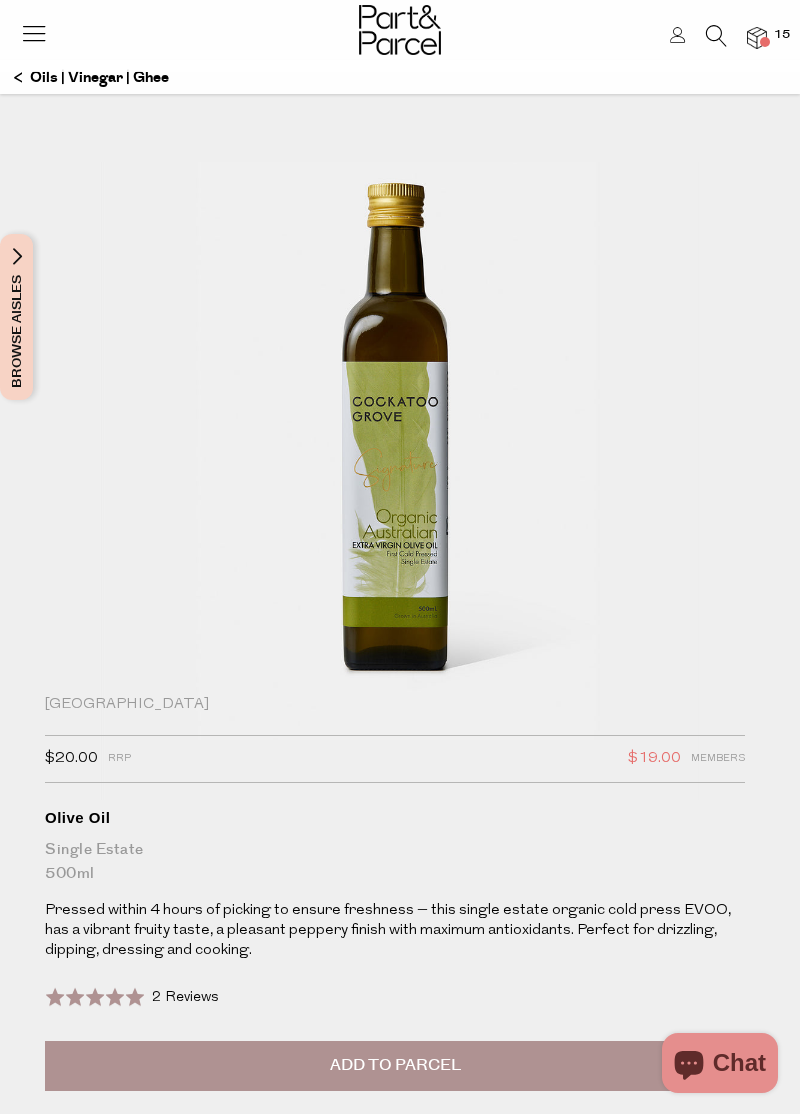 click on "2 Reviews
Based on 2 reviews" at bounding box center [185, 998] 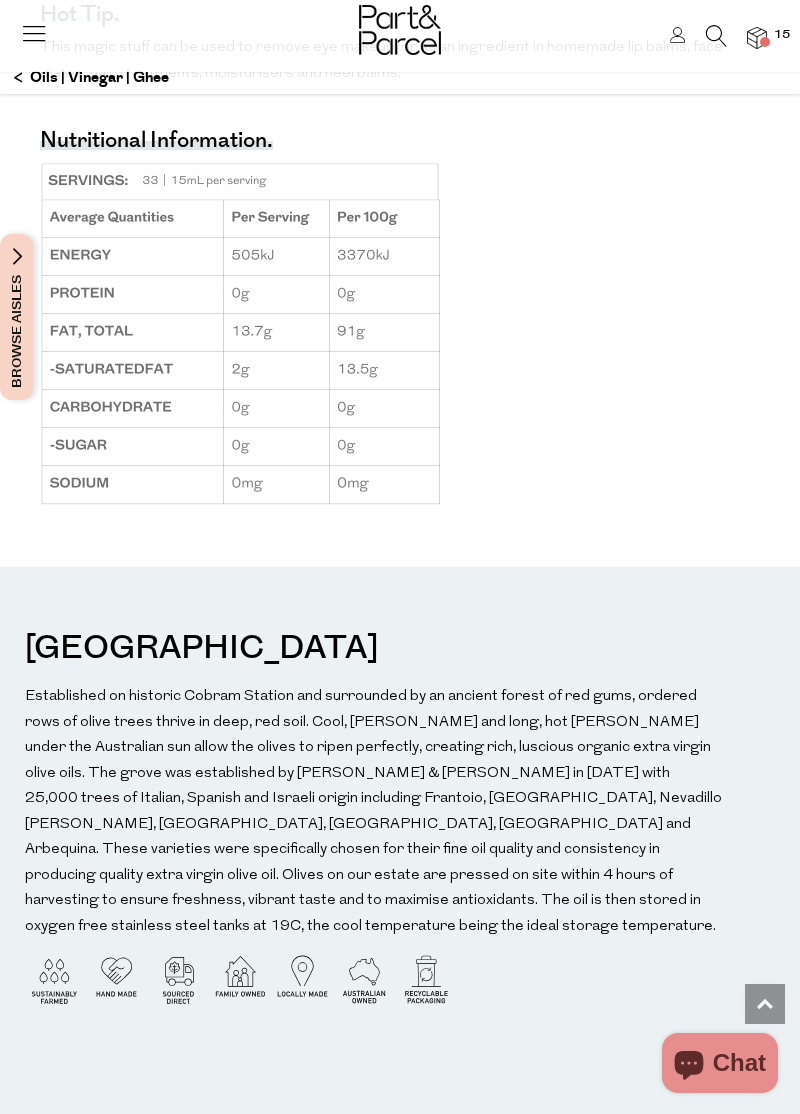 scroll, scrollTop: 3284, scrollLeft: 0, axis: vertical 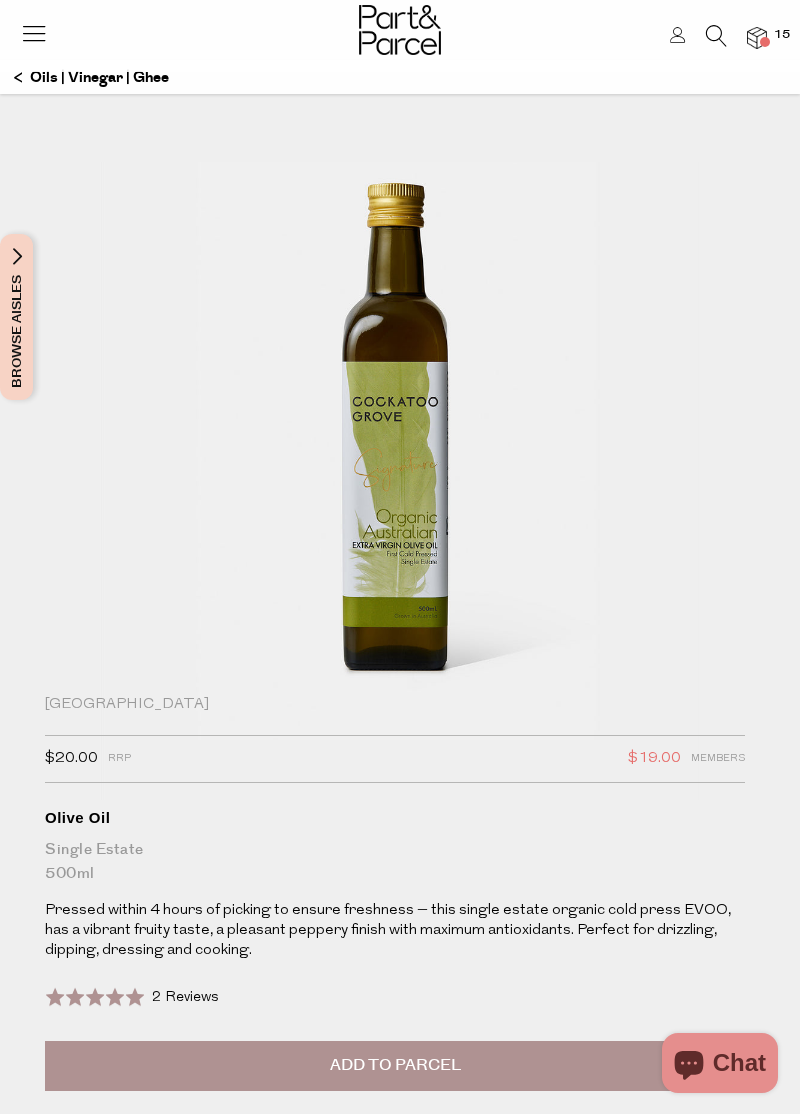 click at bounding box center (716, 36) 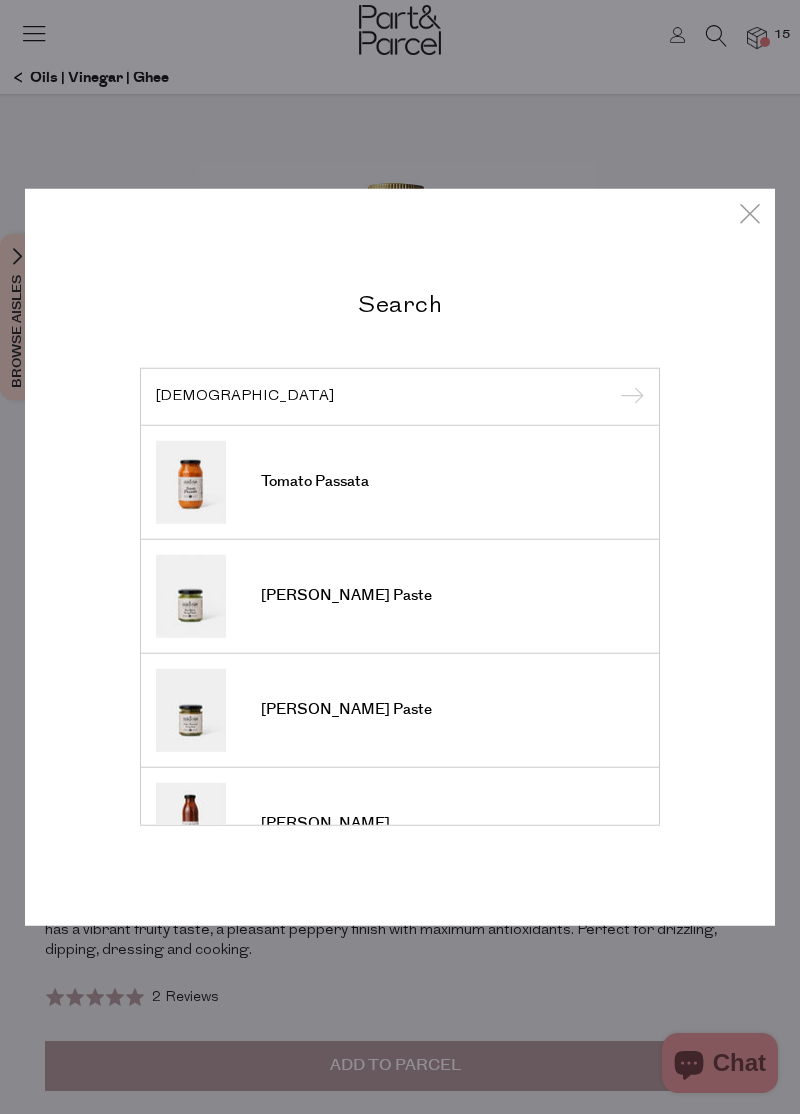type on "Church" 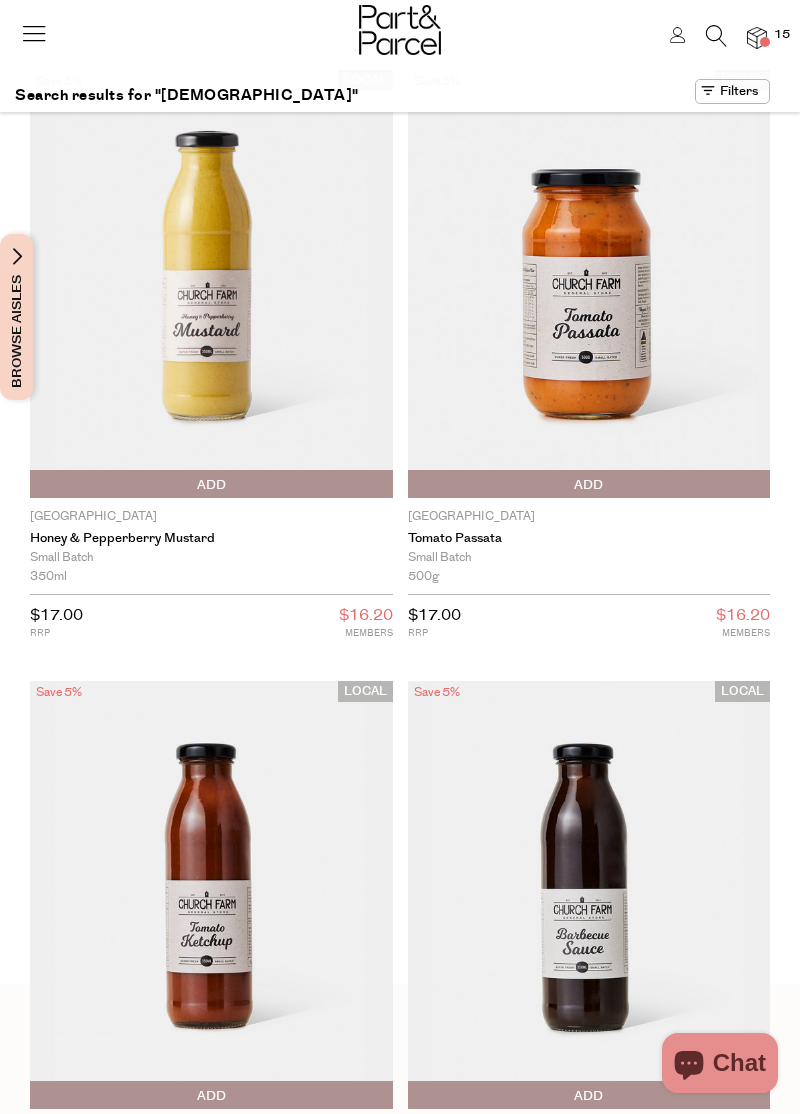 scroll, scrollTop: 0, scrollLeft: 0, axis: both 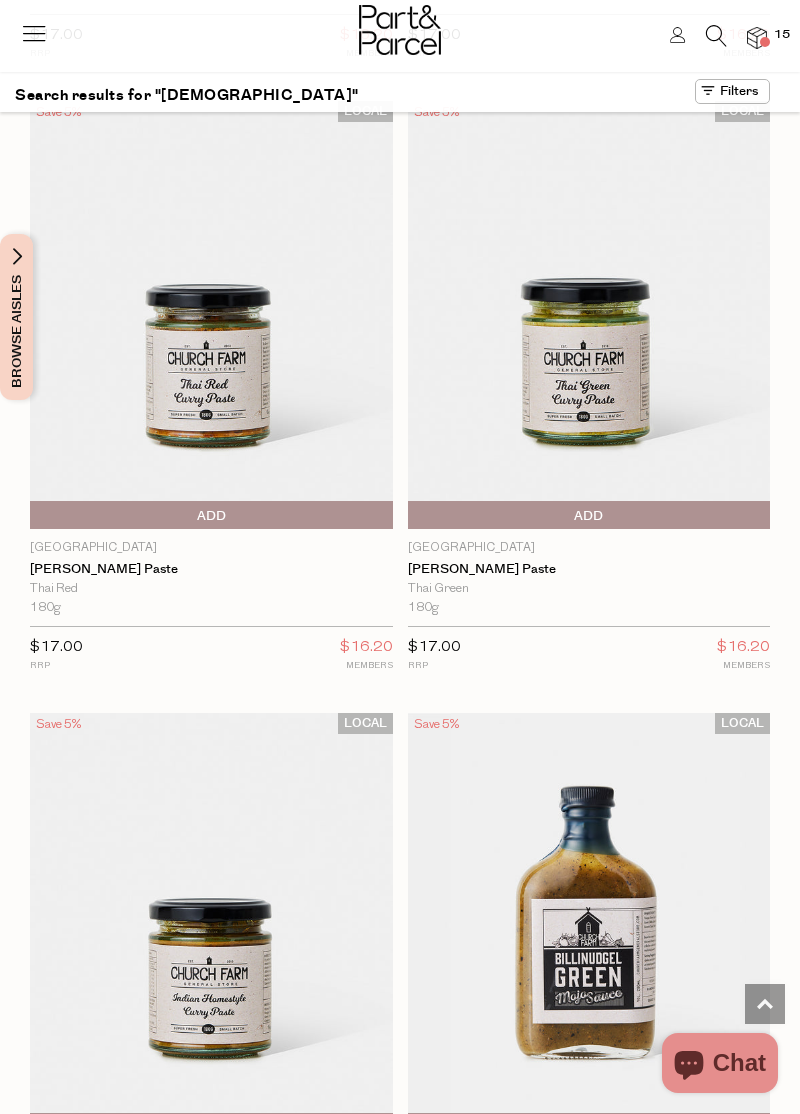 click at bounding box center [211, 927] 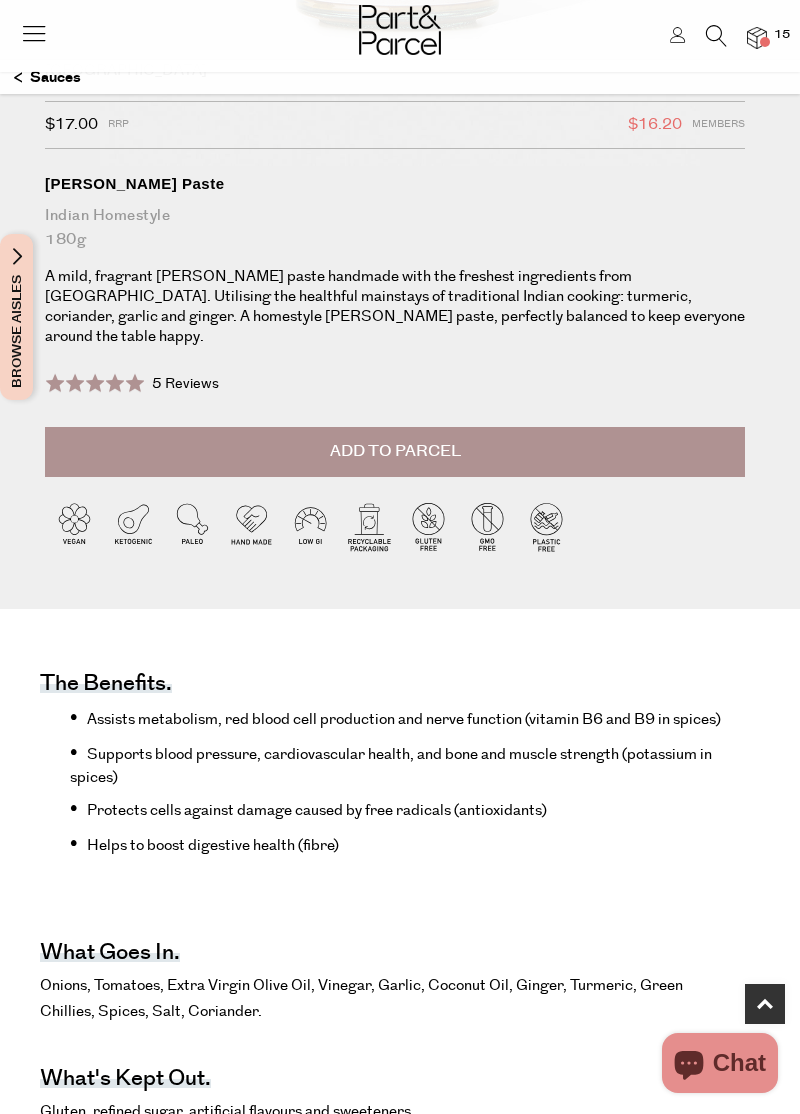 scroll, scrollTop: 782, scrollLeft: 0, axis: vertical 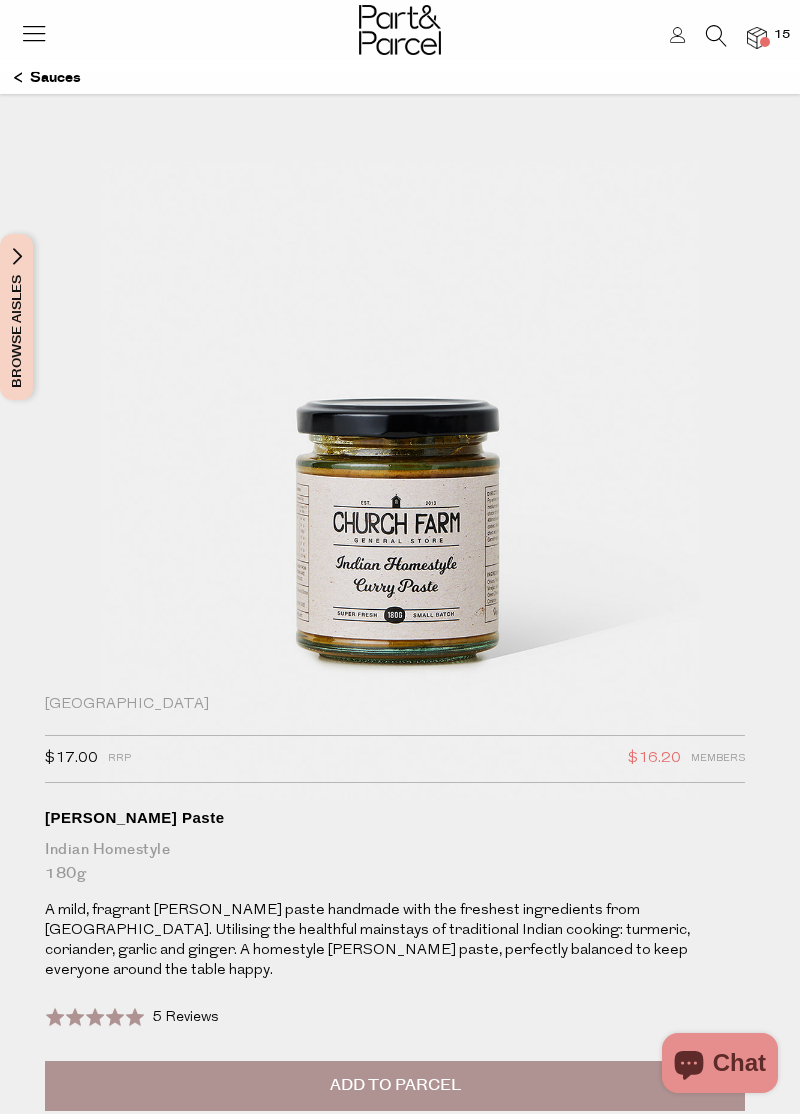 click on "5 Reviews" at bounding box center (185, 1017) 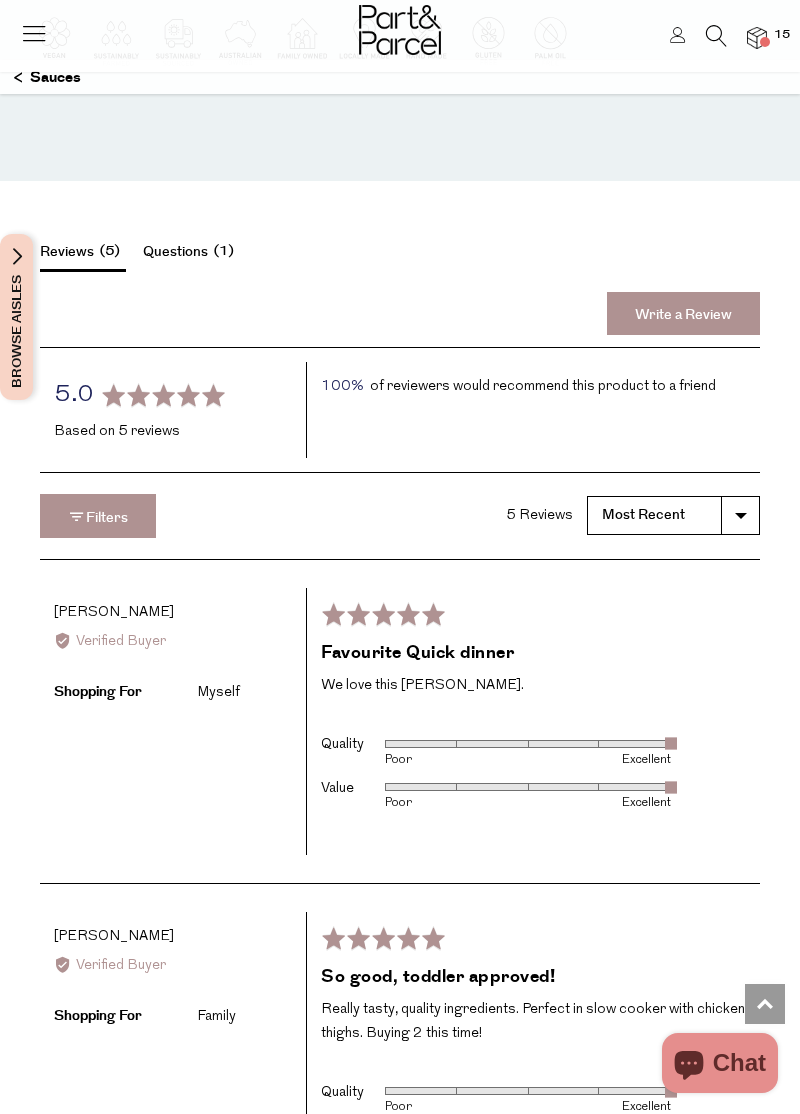 scroll, scrollTop: 3002, scrollLeft: 0, axis: vertical 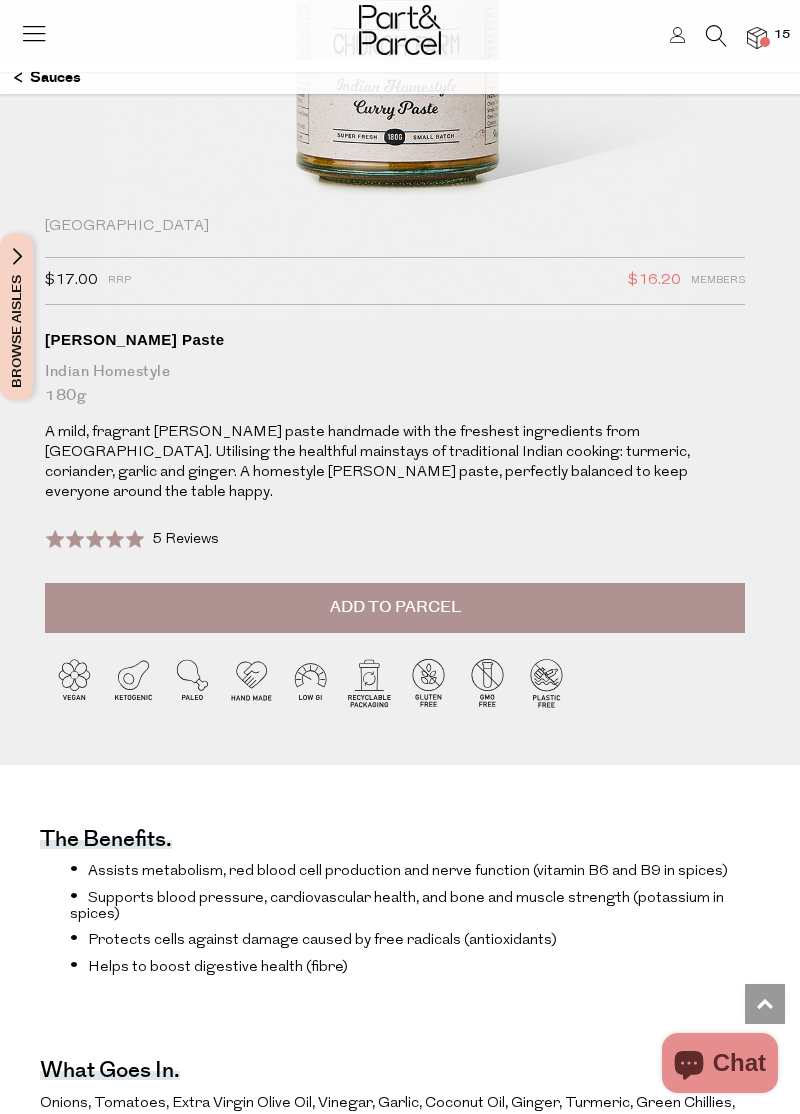 click on "Add to Parcel" at bounding box center [395, 608] 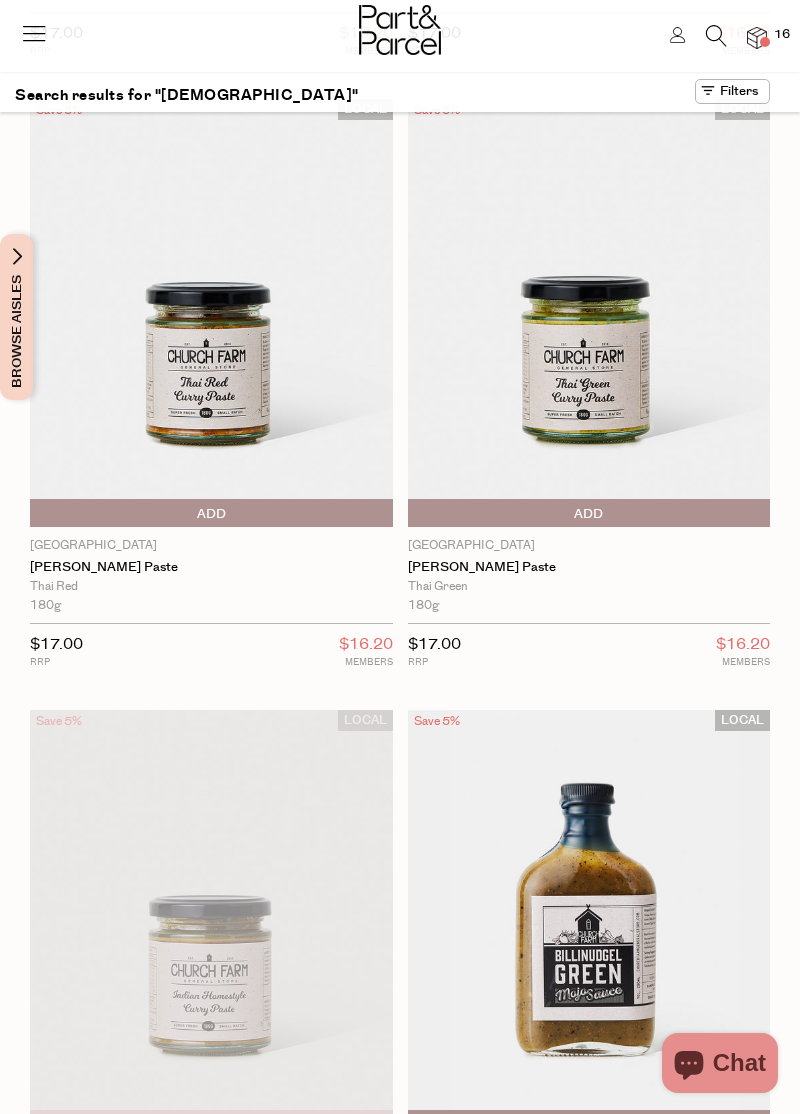scroll, scrollTop: 1193, scrollLeft: 0, axis: vertical 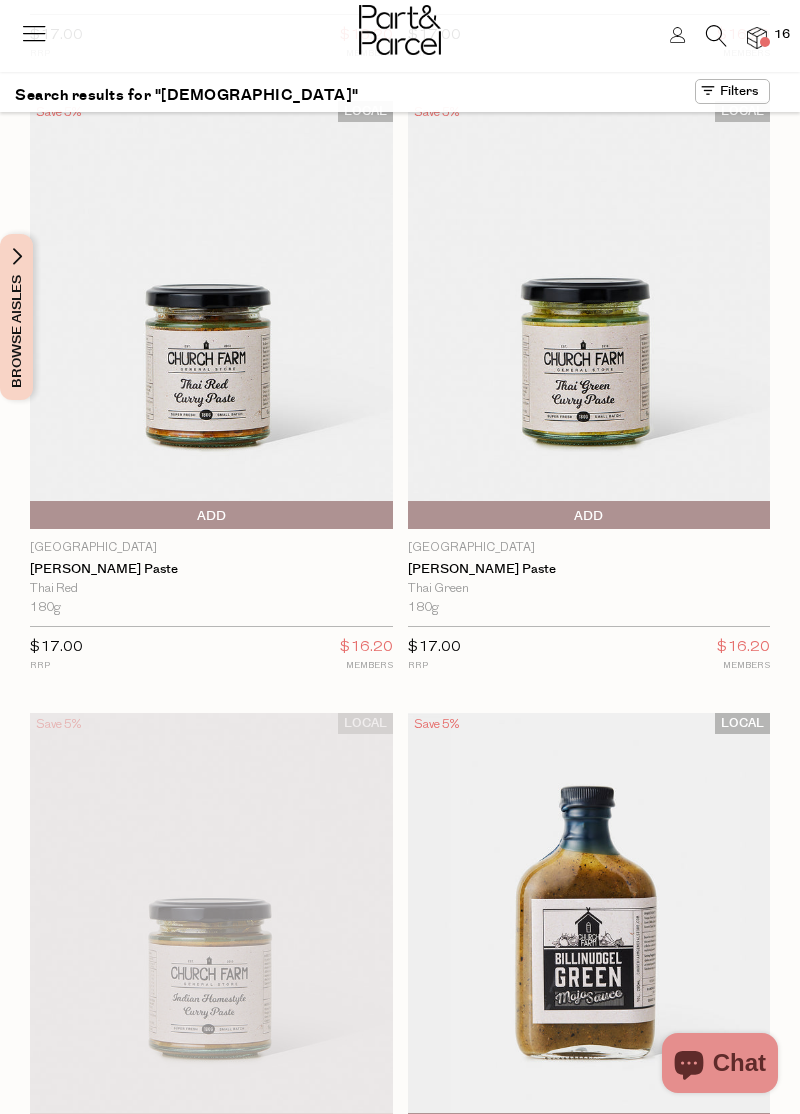 click at bounding box center (211, 315) 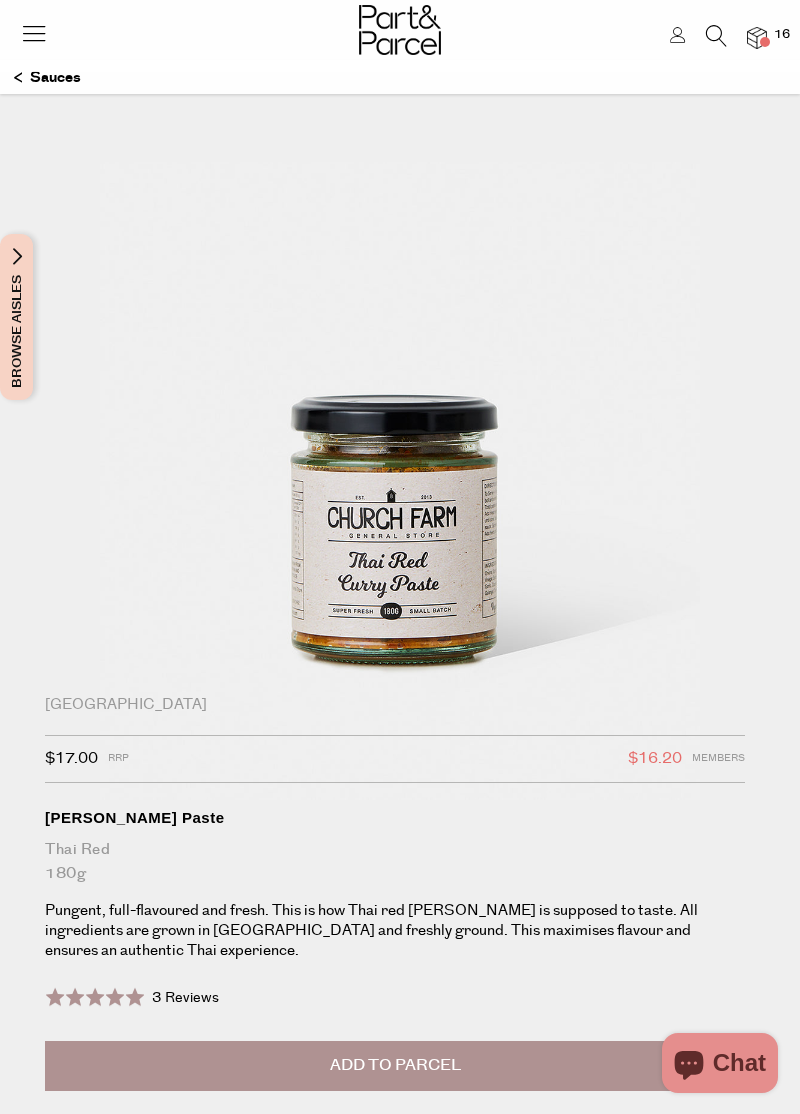 scroll, scrollTop: 0, scrollLeft: 0, axis: both 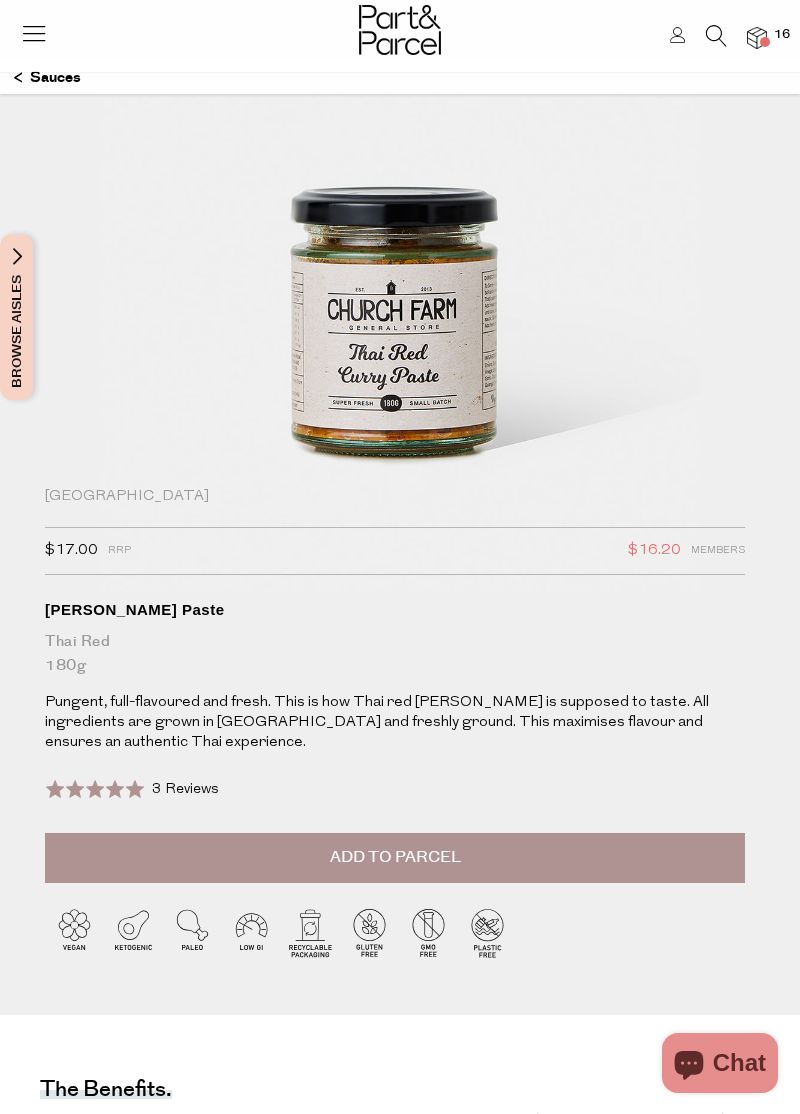 click on "3 Reviews" at bounding box center [185, 789] 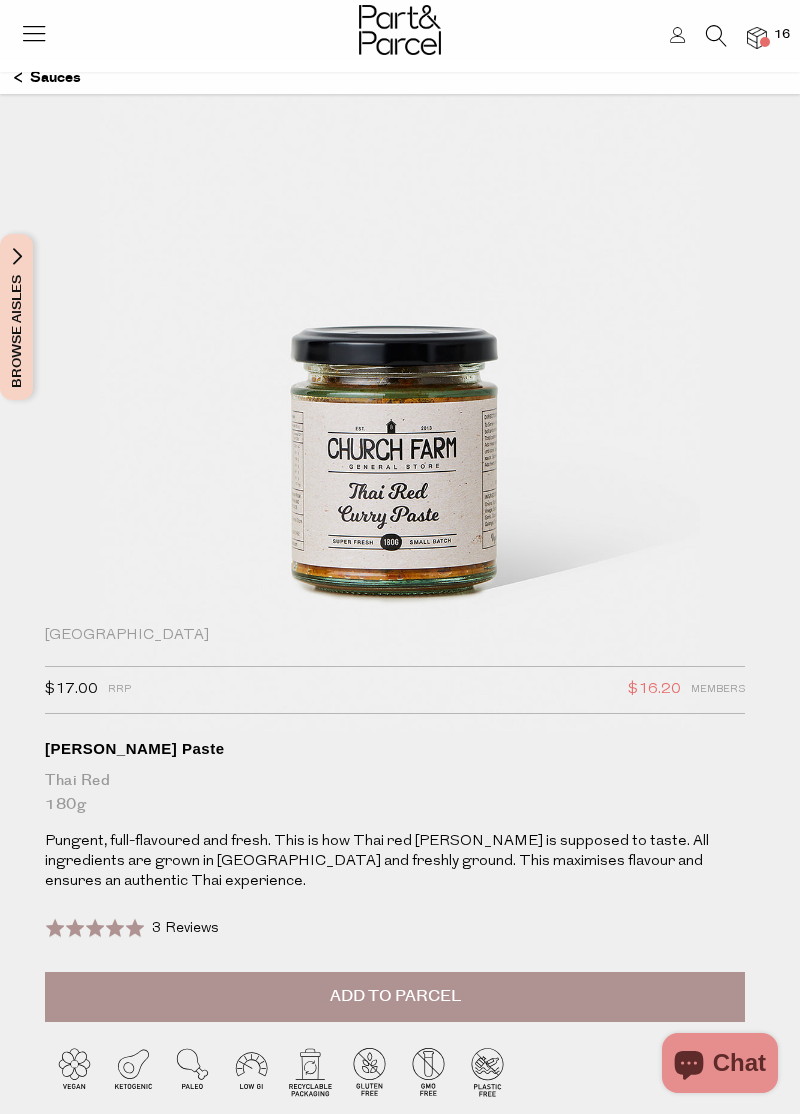 scroll, scrollTop: 73, scrollLeft: 0, axis: vertical 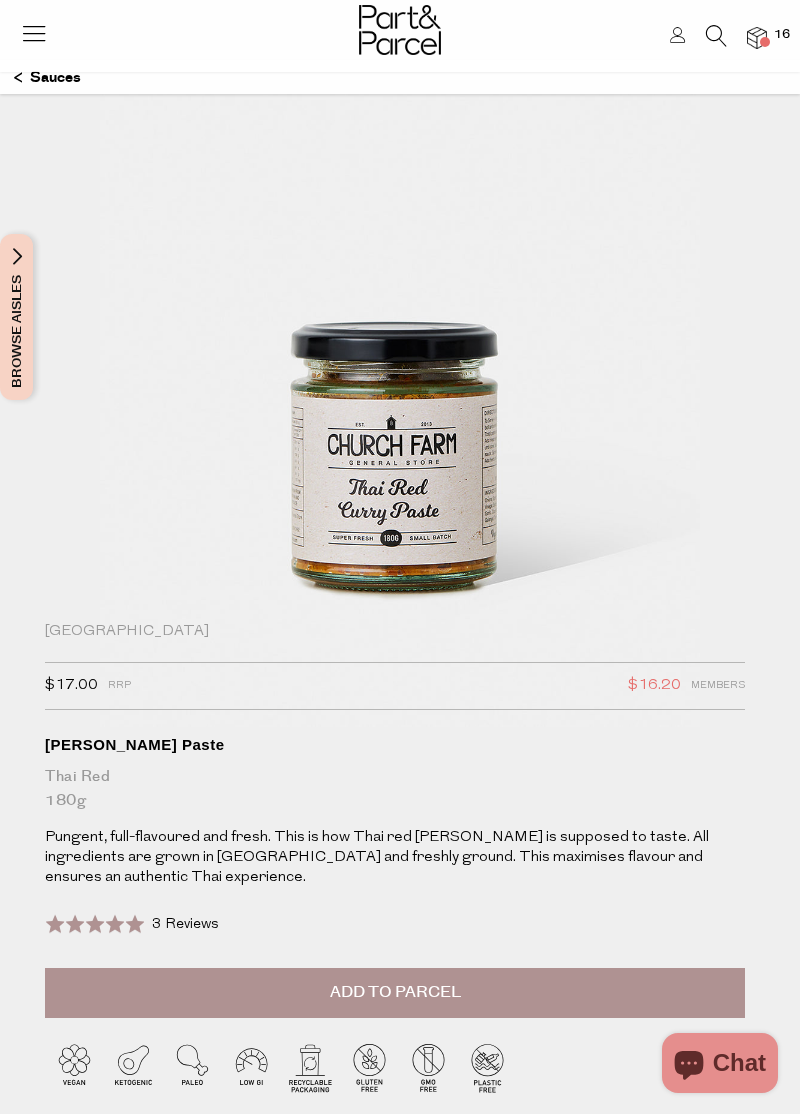 click on "Add to Parcel" at bounding box center [395, 993] 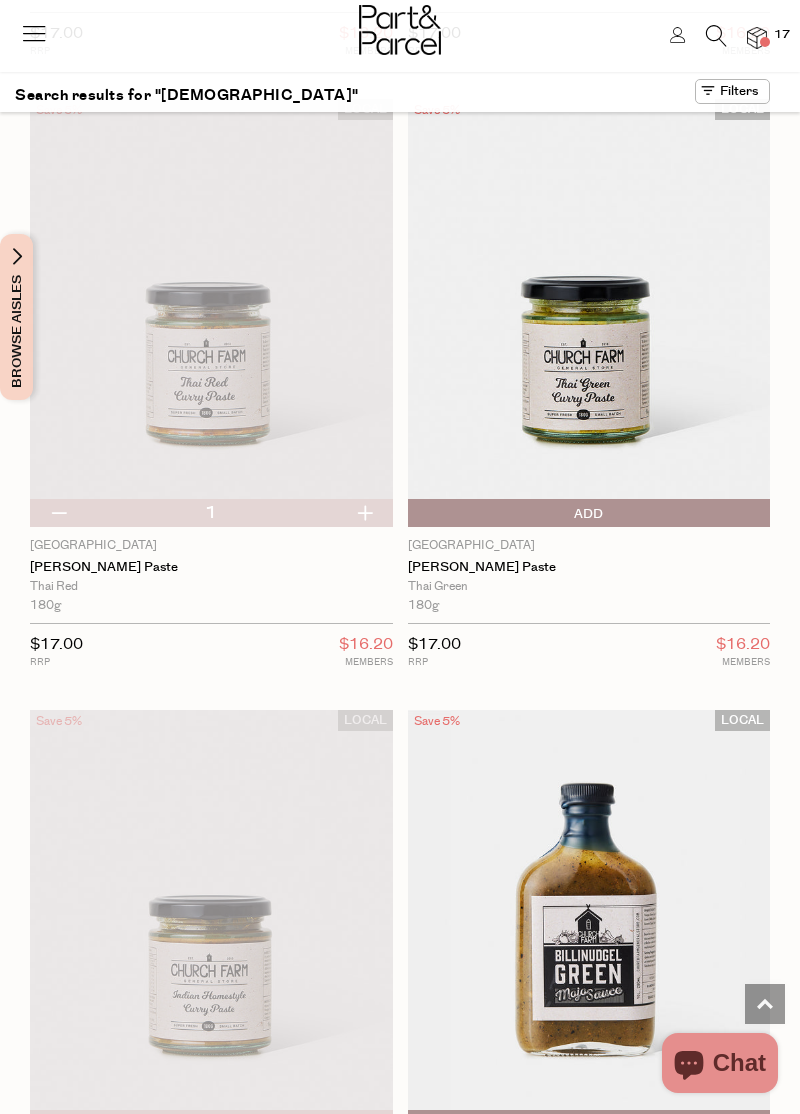scroll, scrollTop: 1868, scrollLeft: 0, axis: vertical 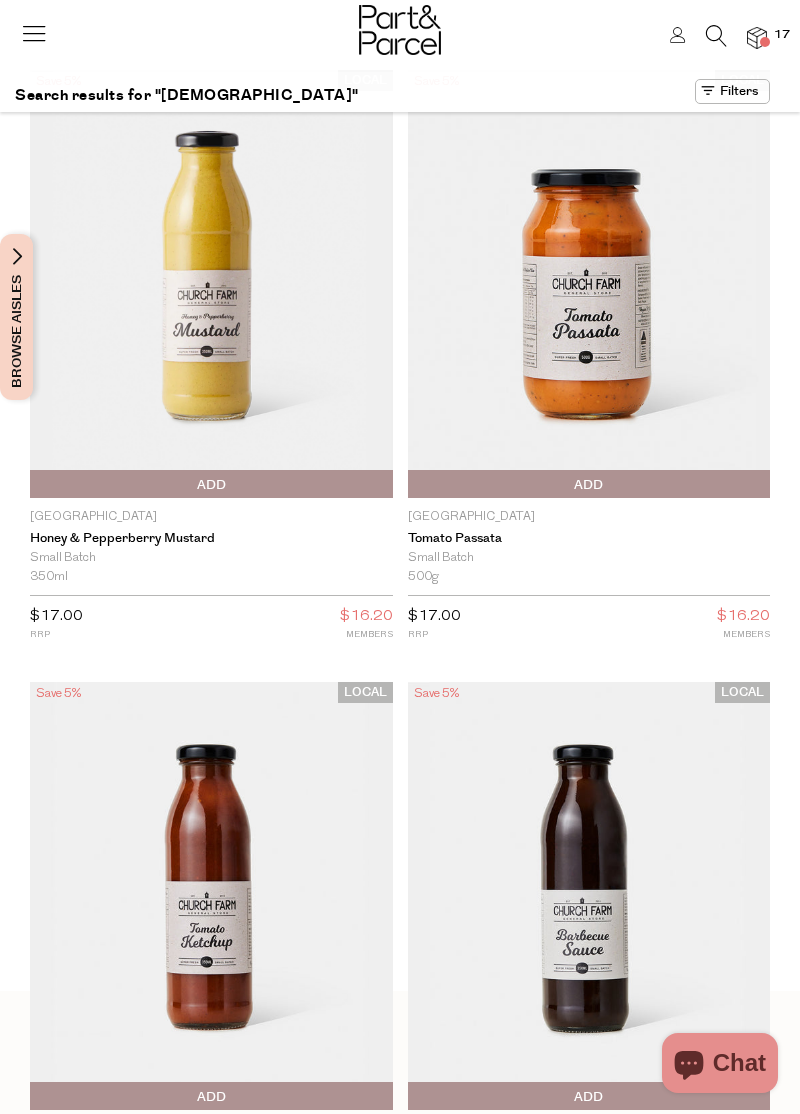 click at bounding box center (716, 36) 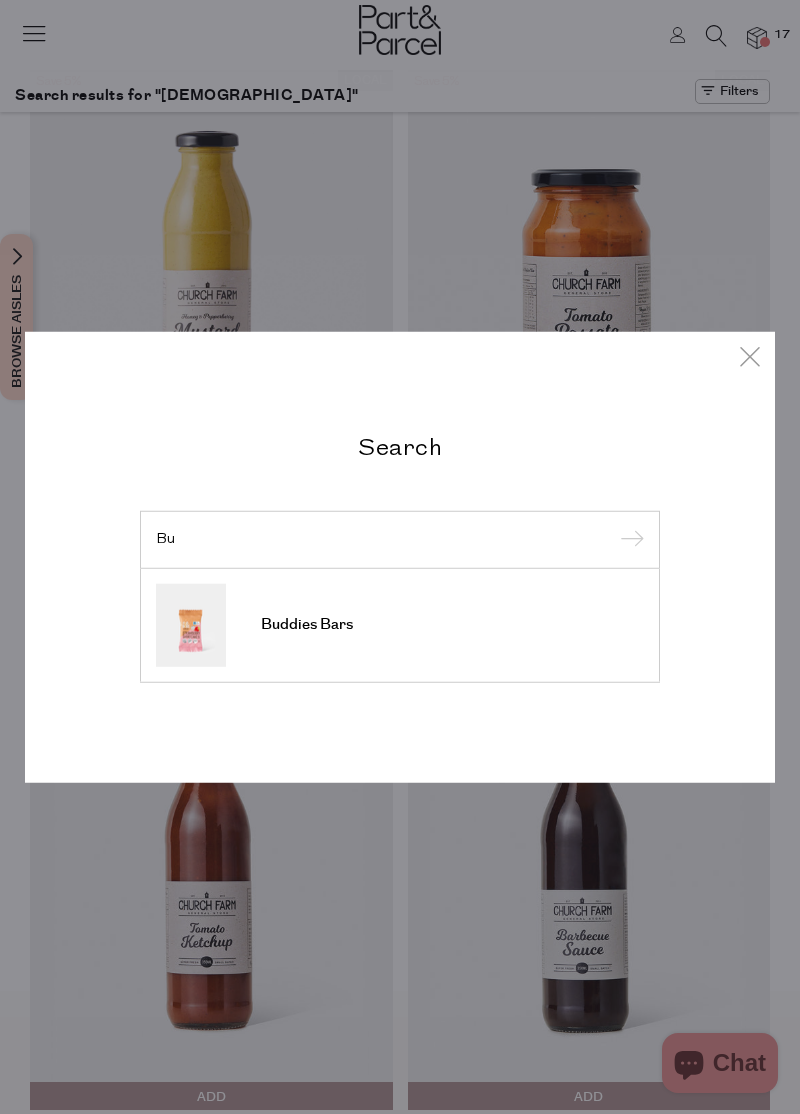 type on "B" 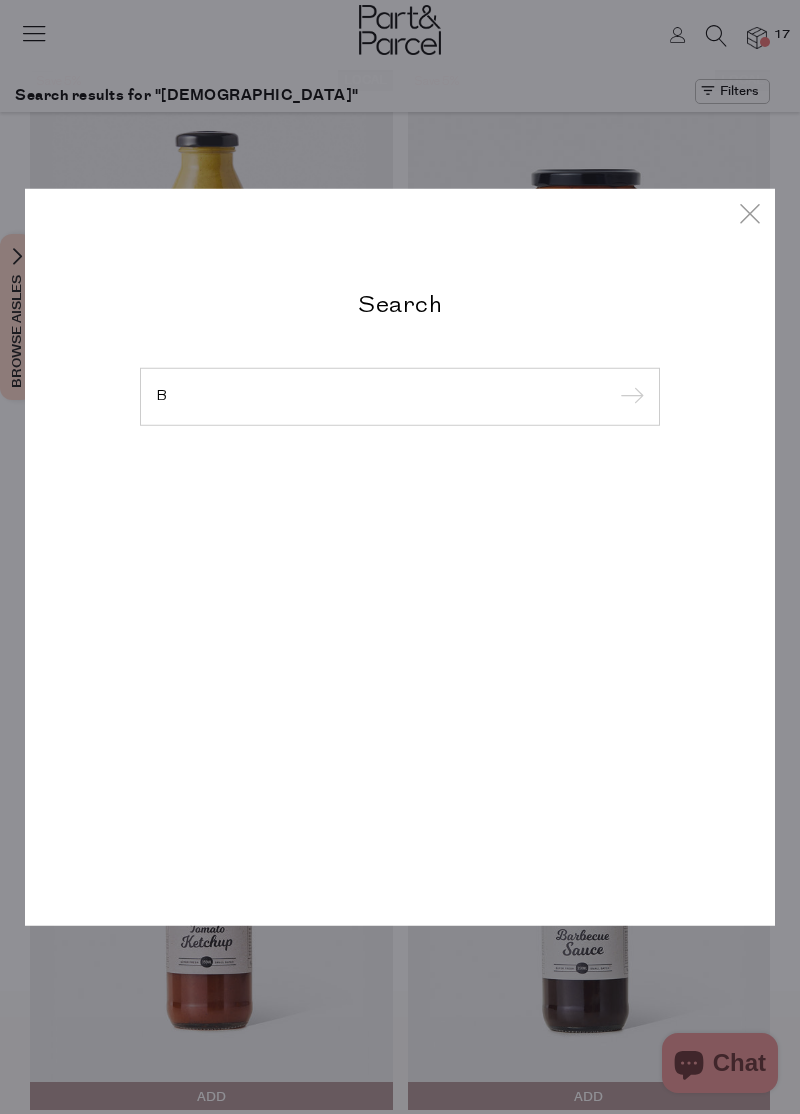type 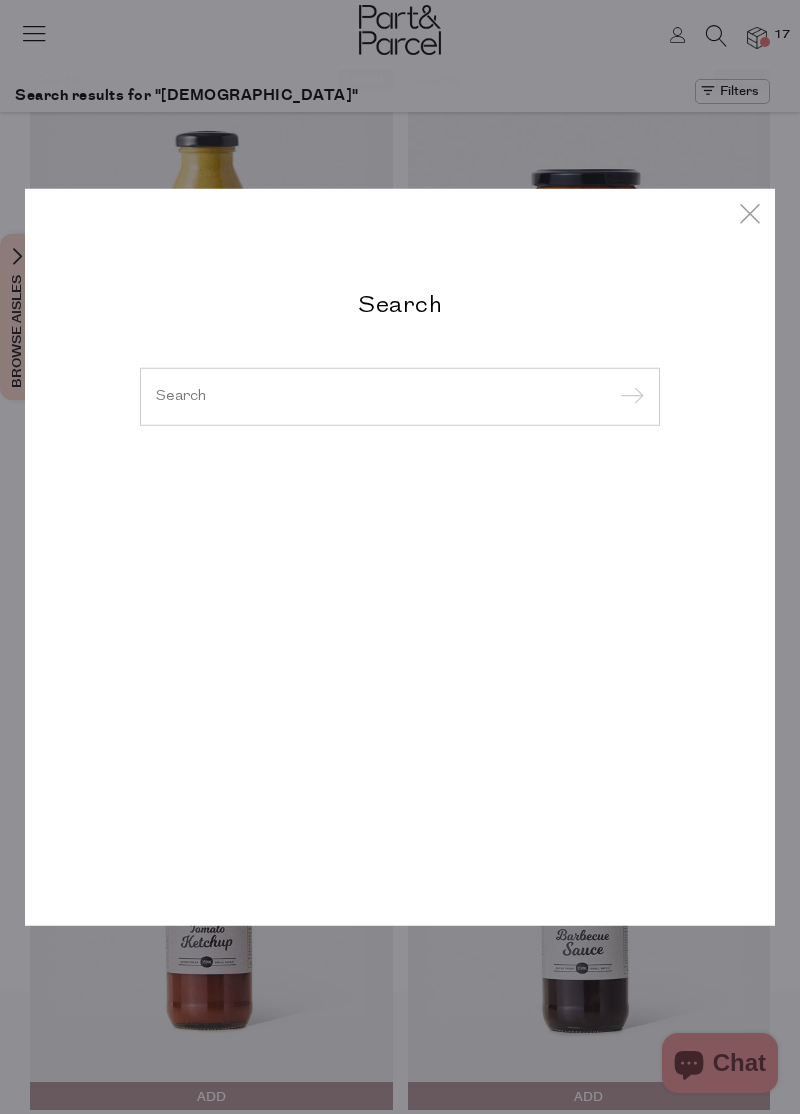 click on "Search
Freeze Dried Berries
Freeze Dried Berries
Freeze Dried Berries
Freeze Dried Berries
Church Farm Eggplant Parmigiana Recipe
Undivided Food Co. Spicy Mexican Corn & Avocado Salad Recipe
Saturday Night Pasta Green Cheesy Pasta Bake Recipe" at bounding box center (400, 557) 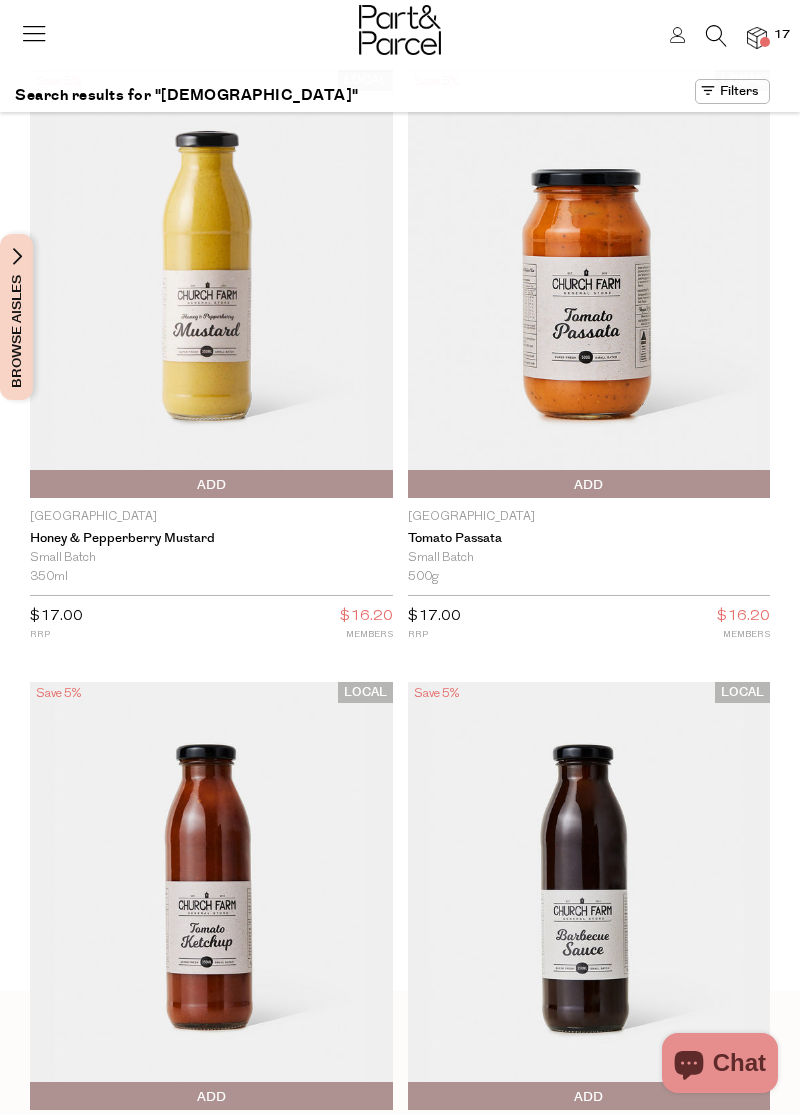 click at bounding box center [34, 33] 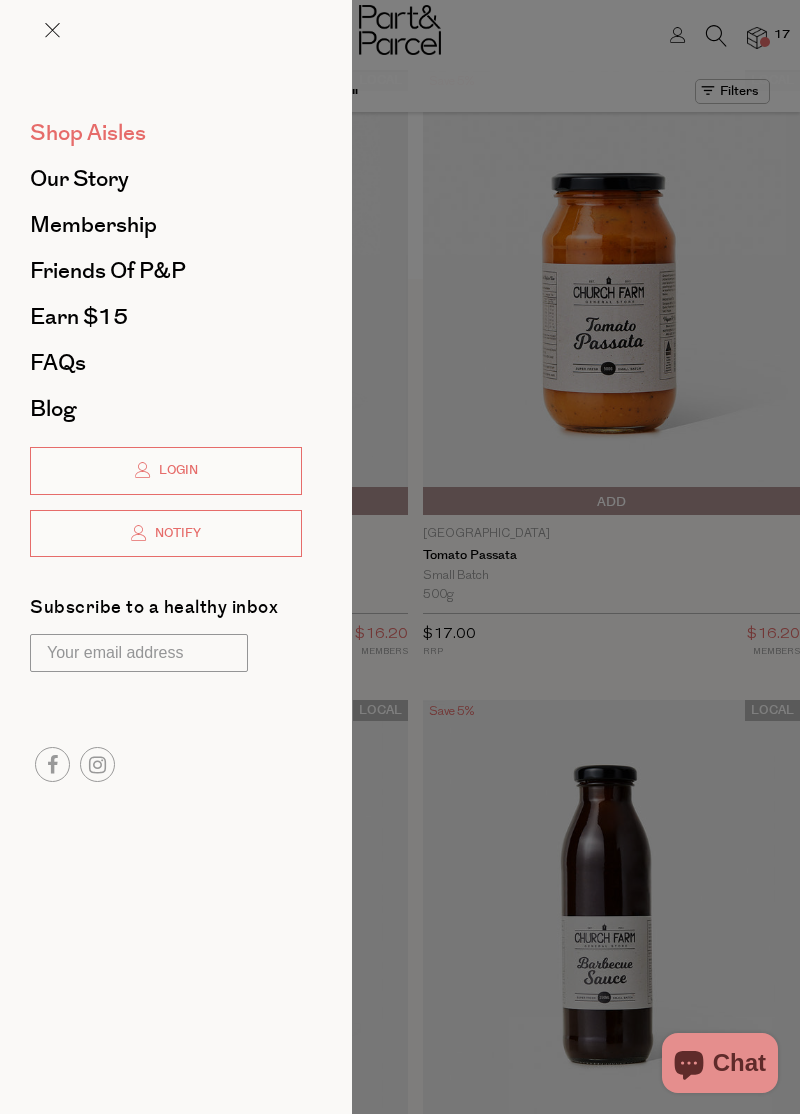 click on "Shop Aisles" at bounding box center [88, 133] 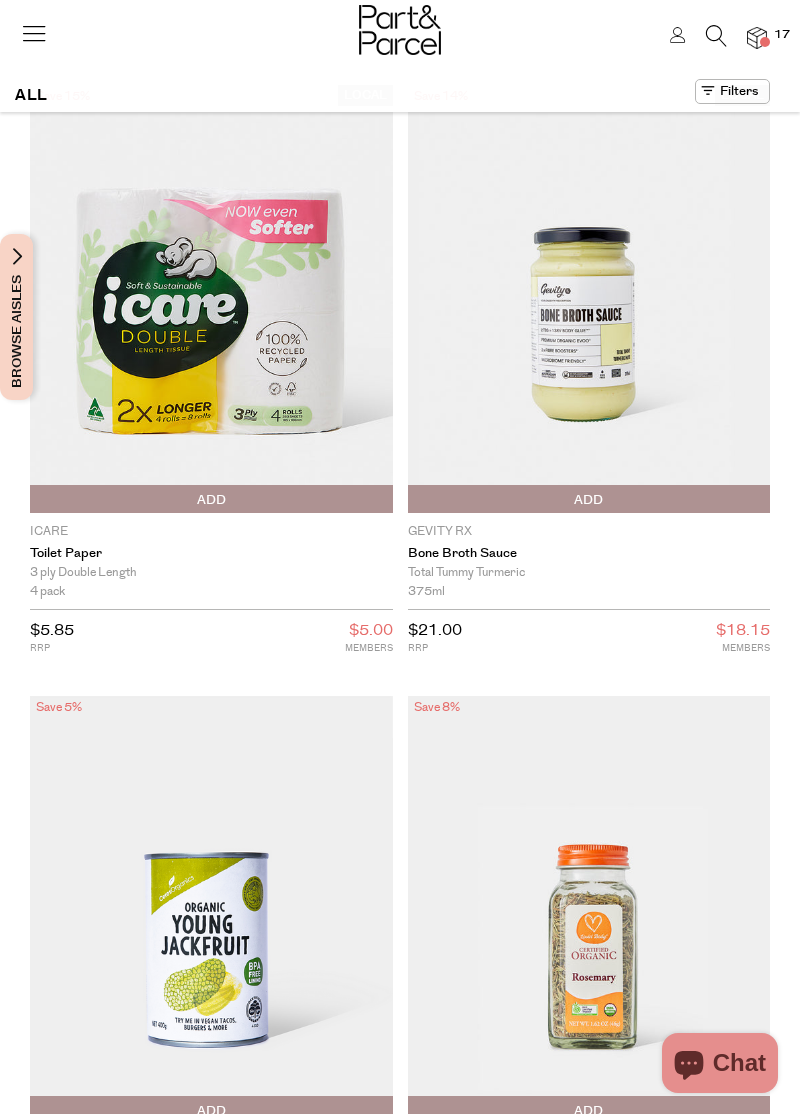 scroll, scrollTop: 0, scrollLeft: 0, axis: both 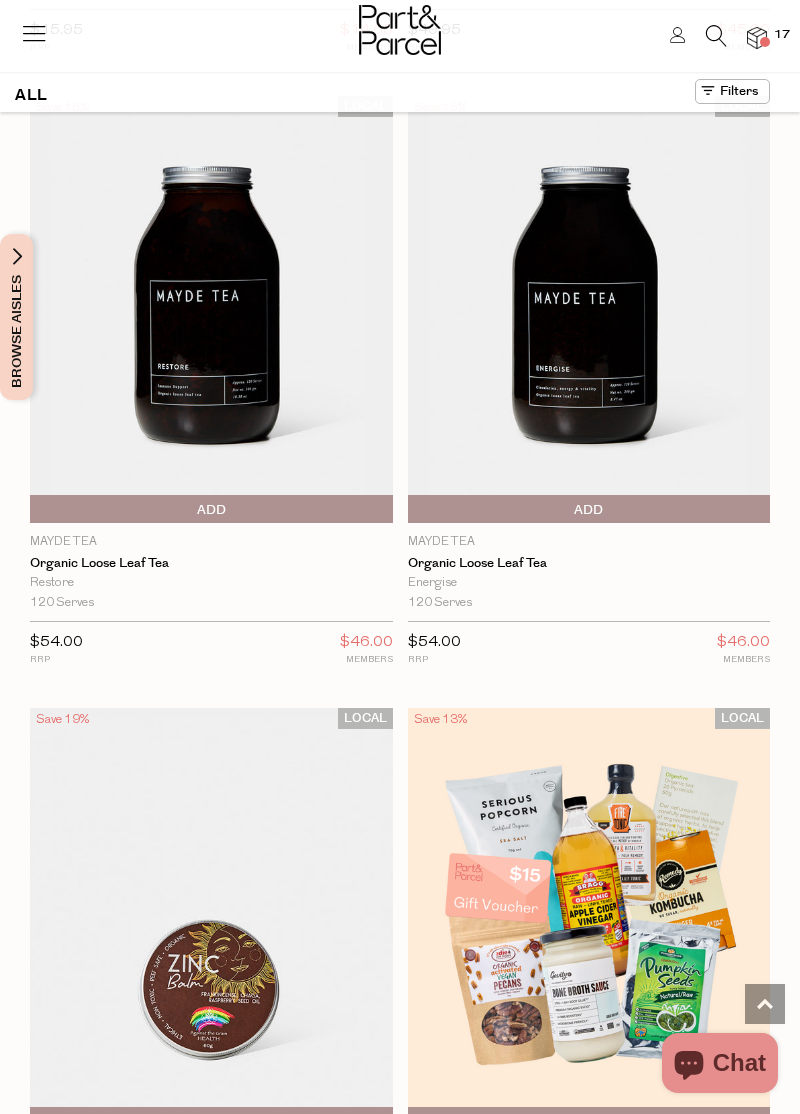 click on "120 Serves
Only 5 Available" at bounding box center (589, 603) 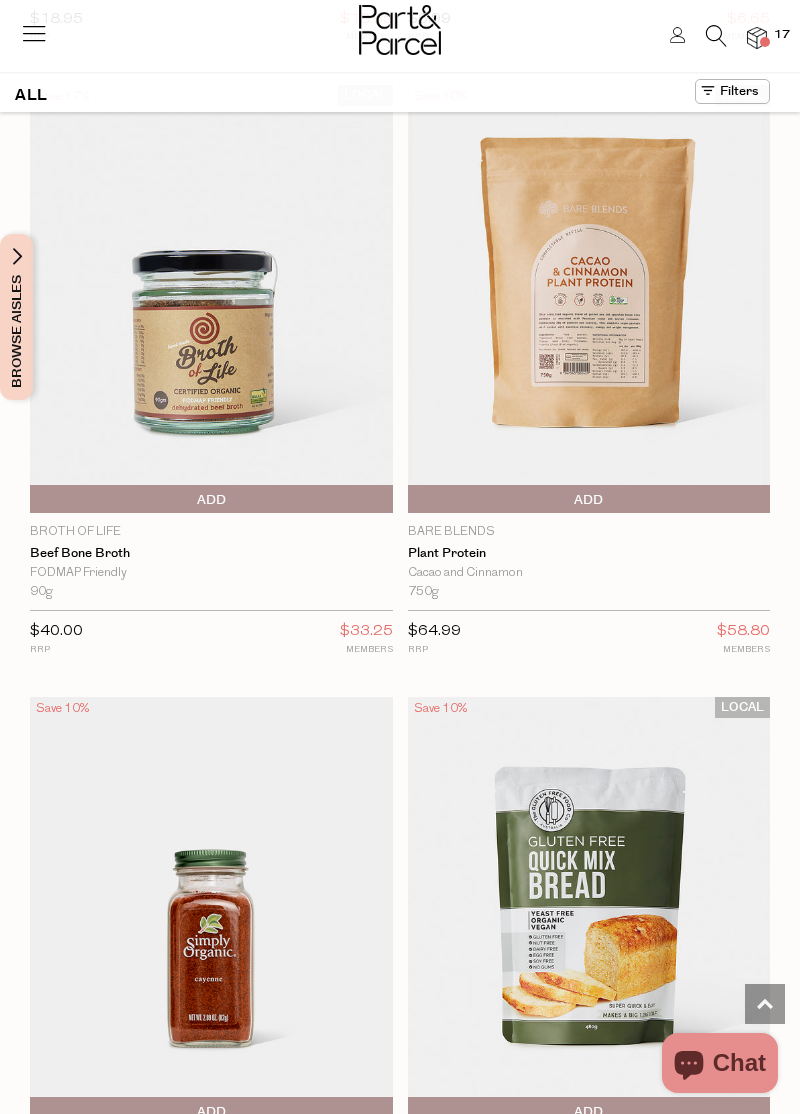 scroll, scrollTop: 29380, scrollLeft: 0, axis: vertical 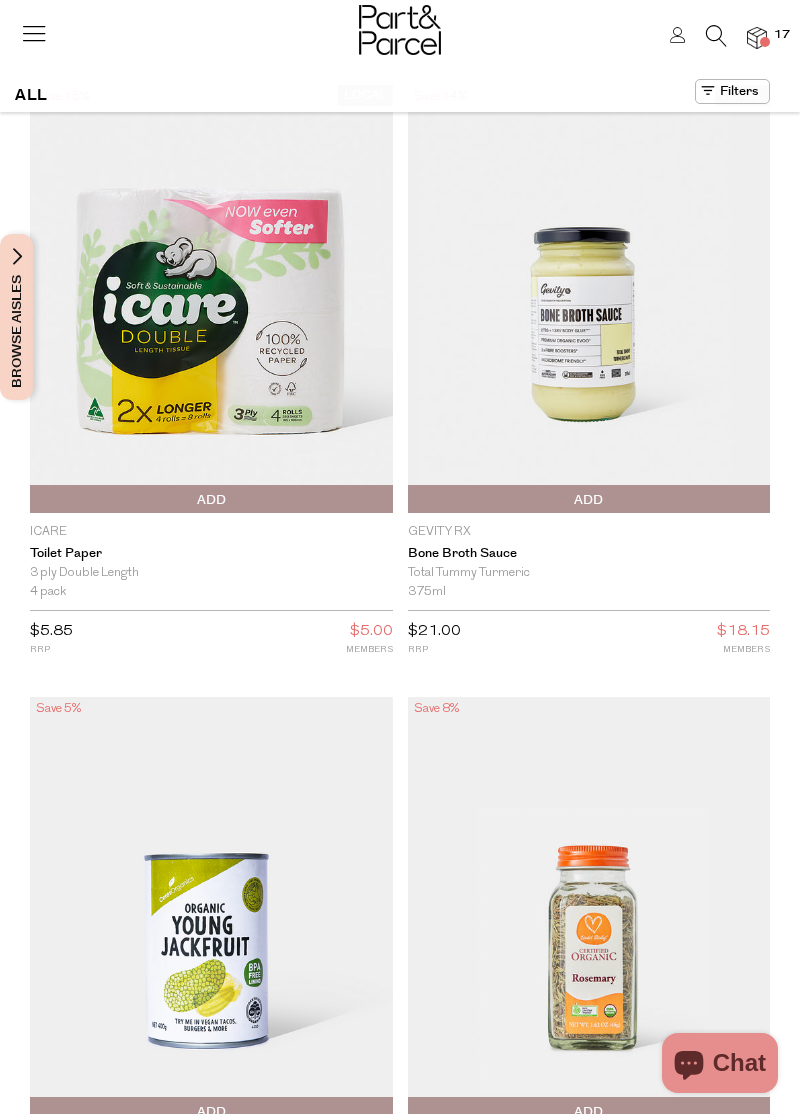 click at bounding box center [732, 91] 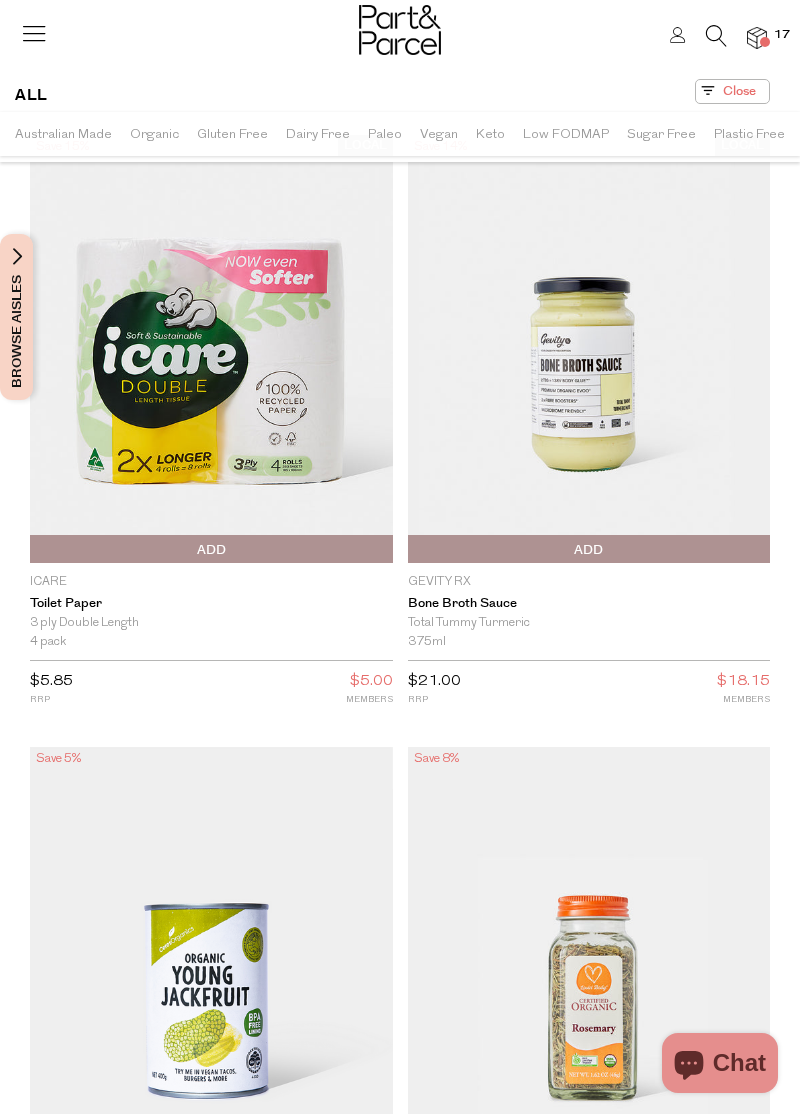 scroll, scrollTop: 0, scrollLeft: 22, axis: horizontal 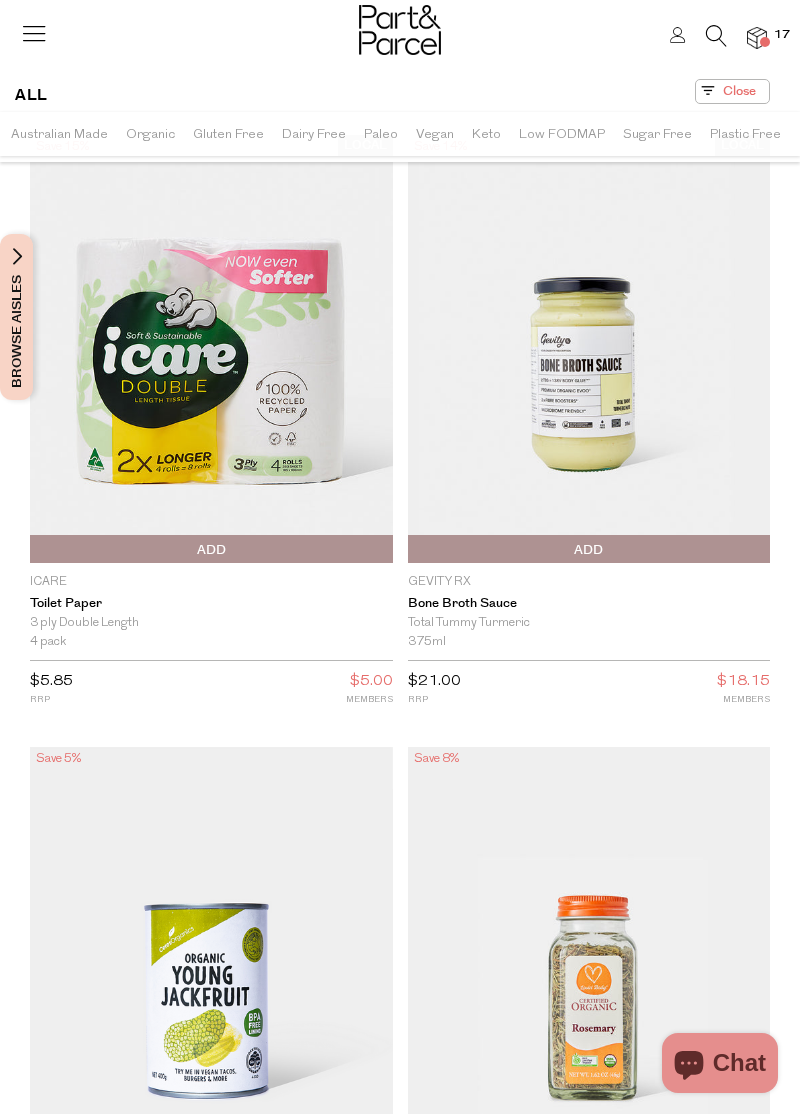 click on "Sugar Free" at bounding box center (657, 134) 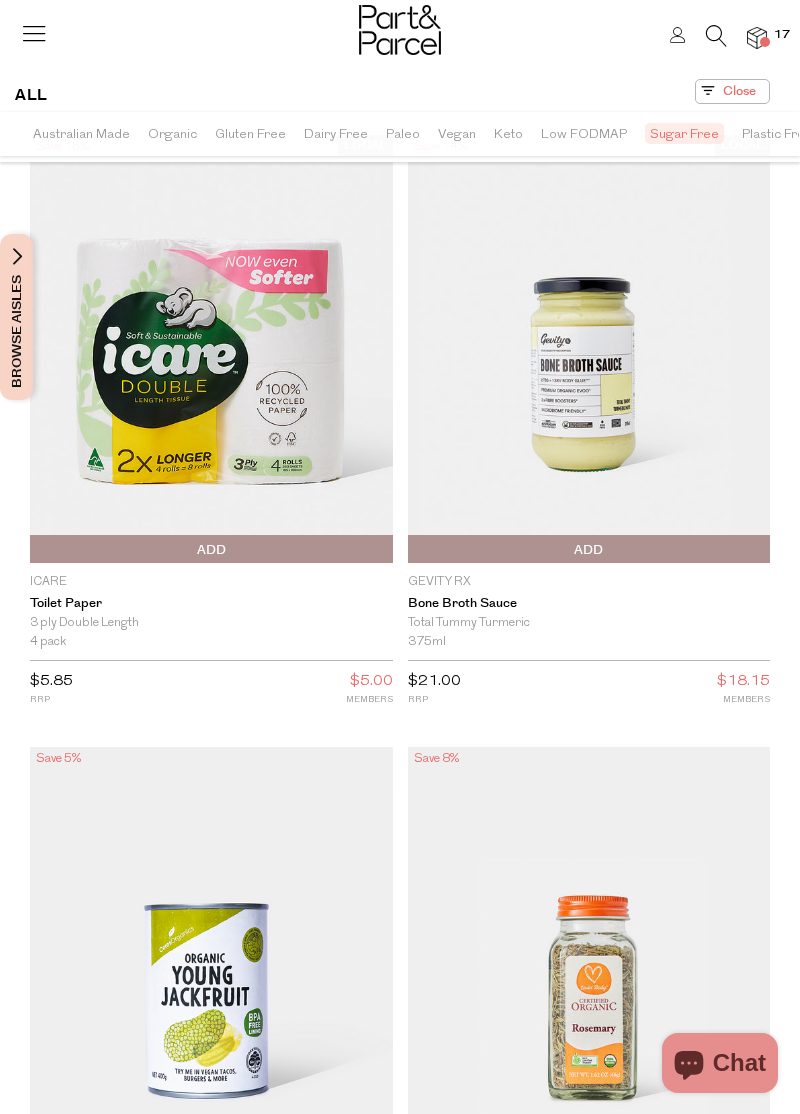 click on "Australian Made" at bounding box center [81, 134] 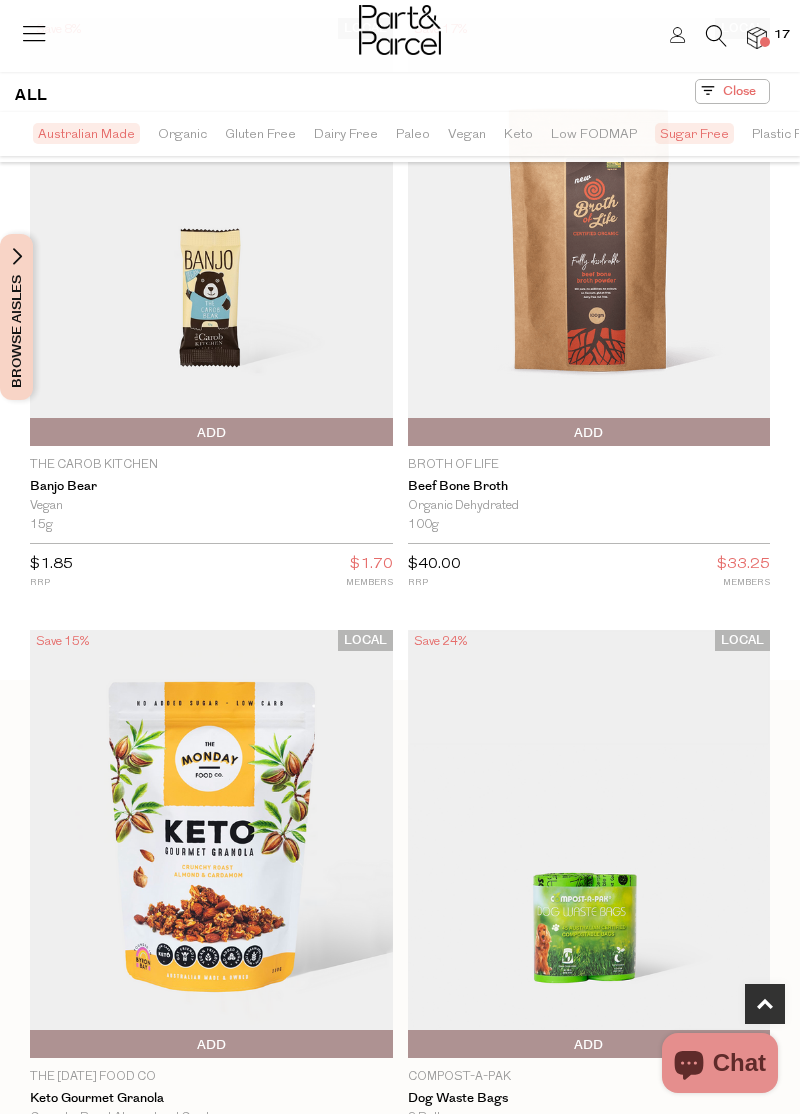scroll, scrollTop: 0, scrollLeft: 0, axis: both 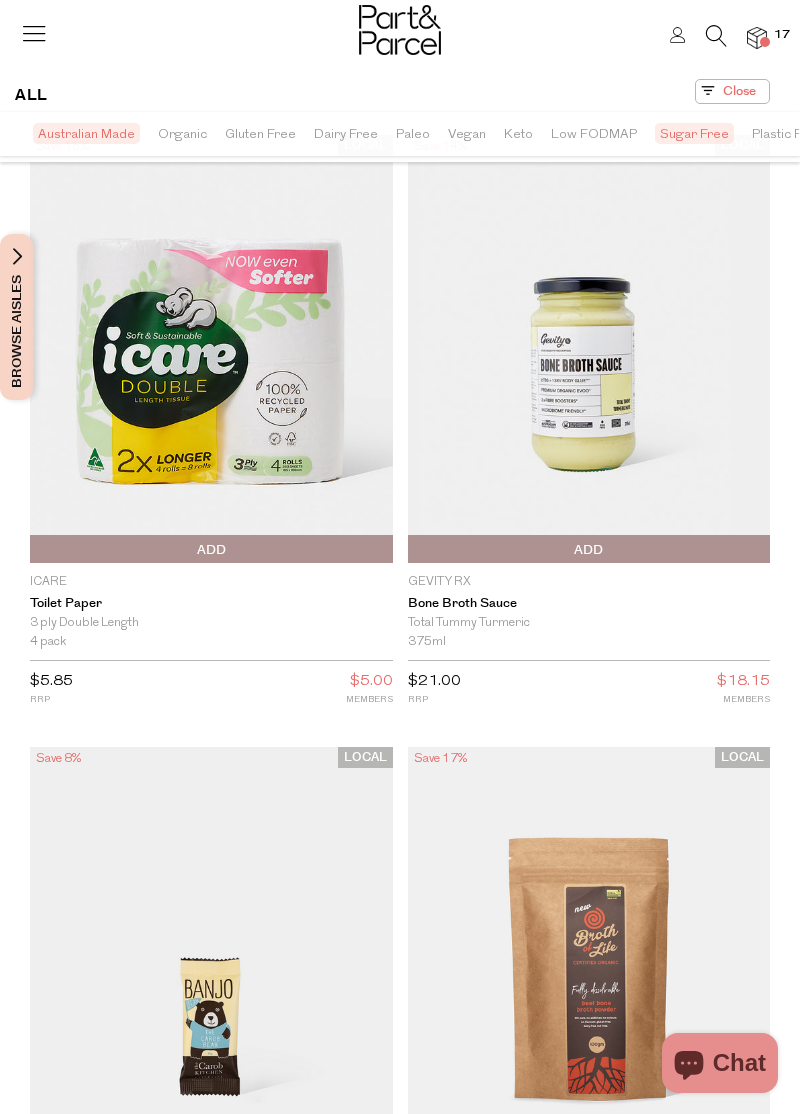 click at bounding box center [716, 36] 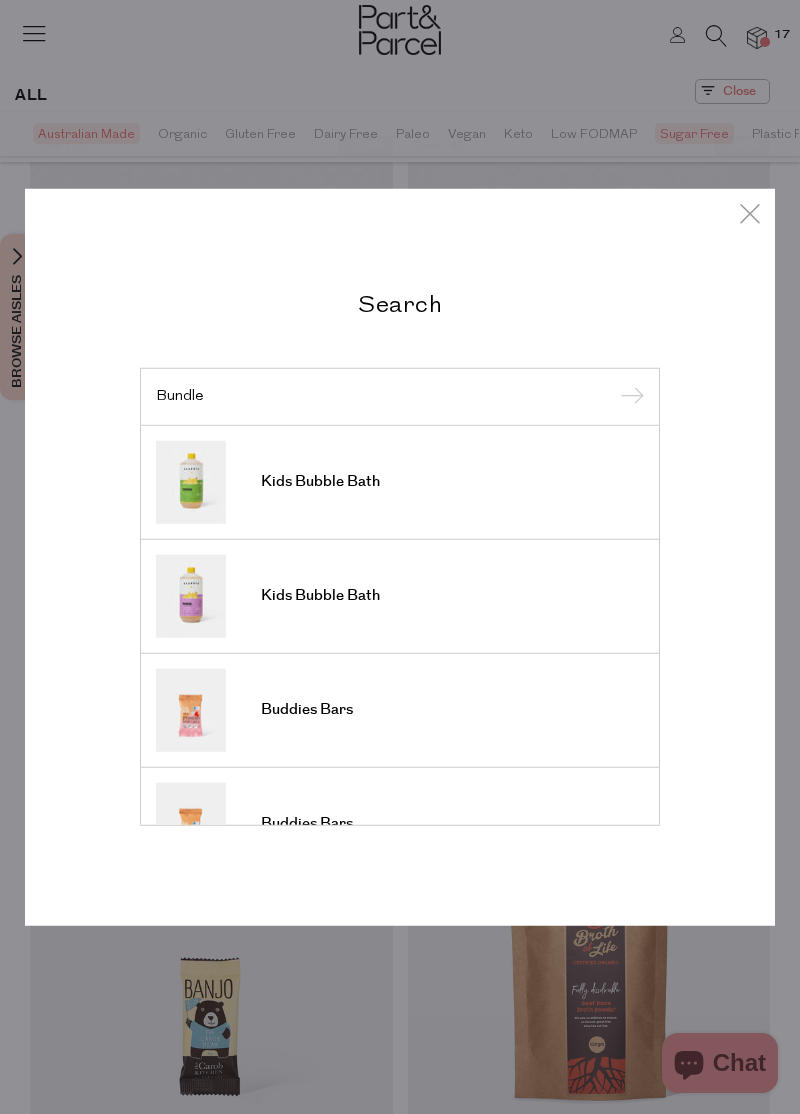 type on "Bundle" 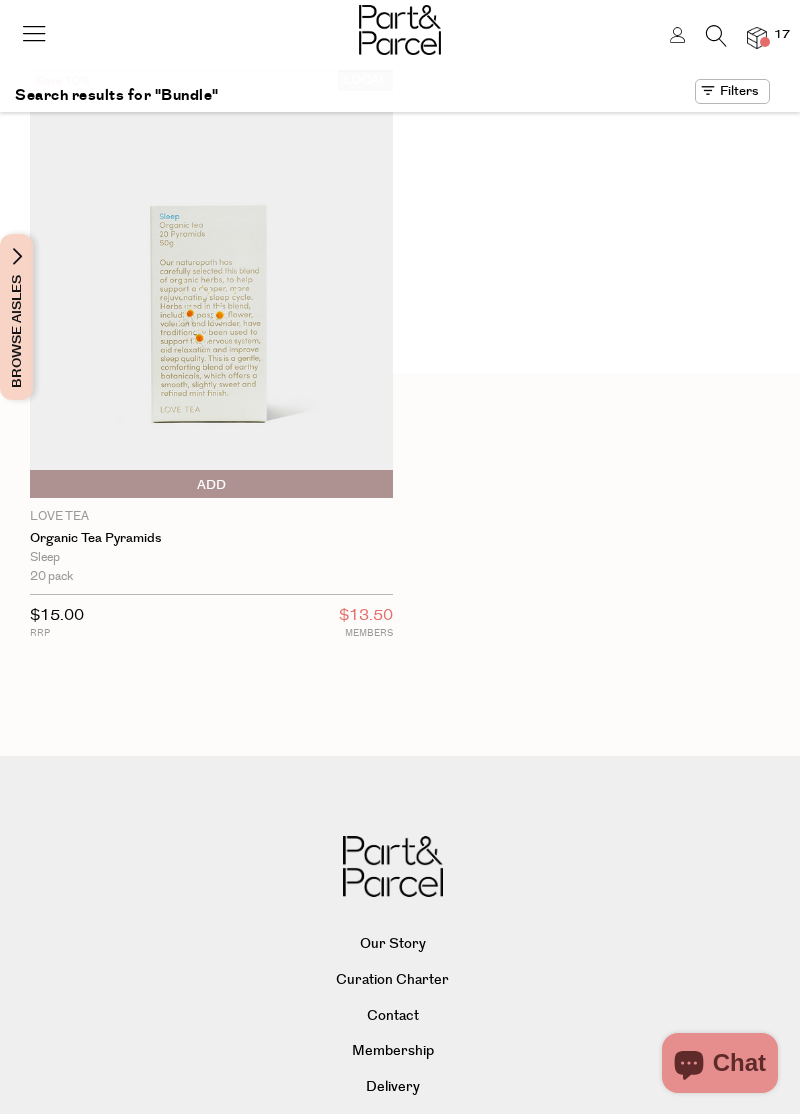scroll, scrollTop: 0, scrollLeft: 0, axis: both 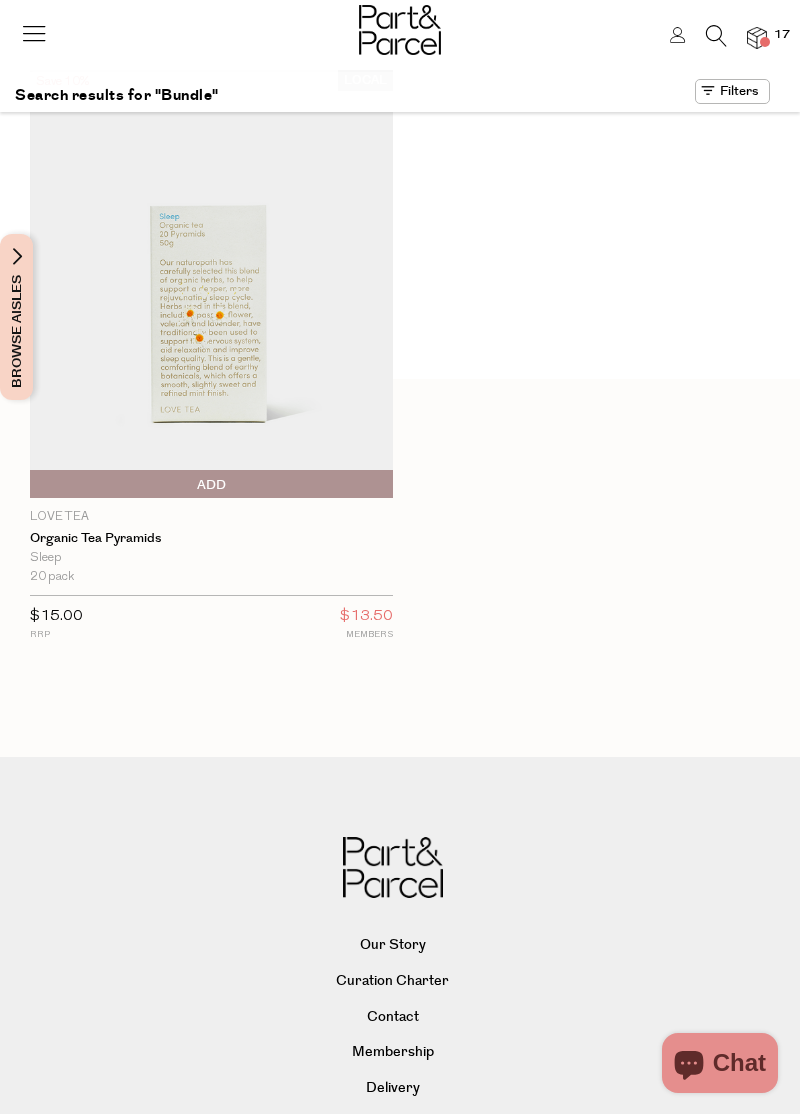 click at bounding box center (400, 30) 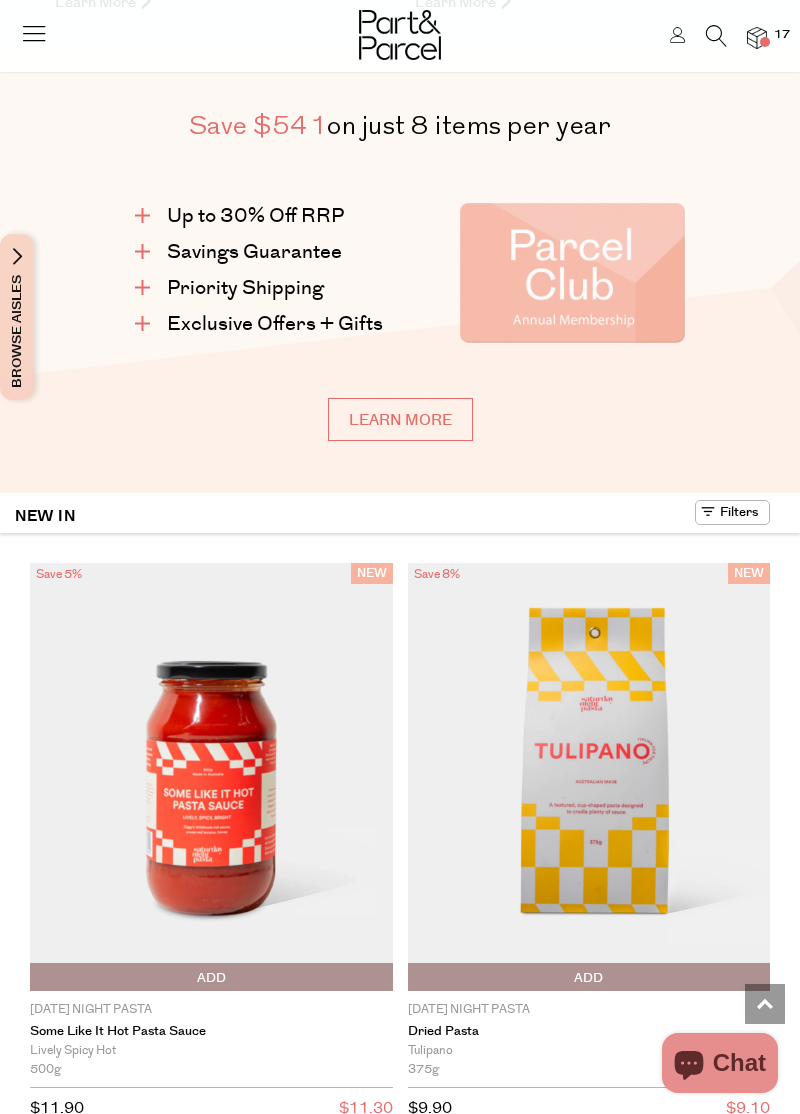 scroll, scrollTop: 1792, scrollLeft: 0, axis: vertical 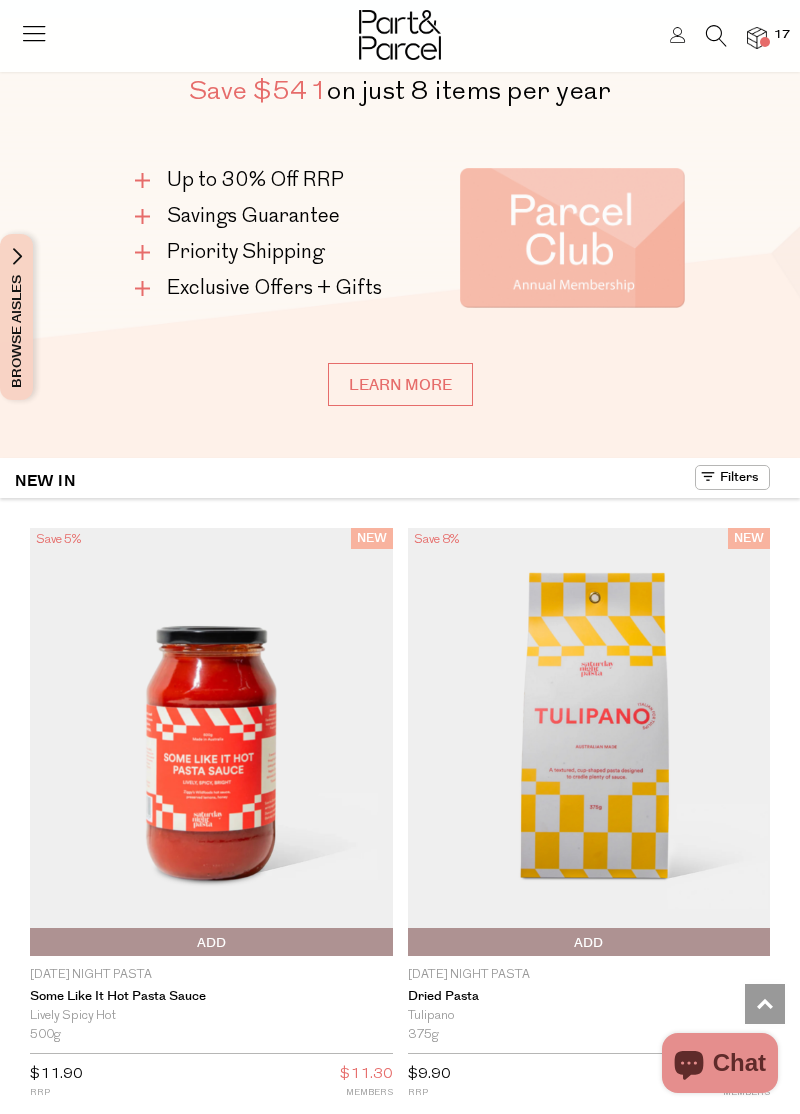 click on "17" at bounding box center (782, 35) 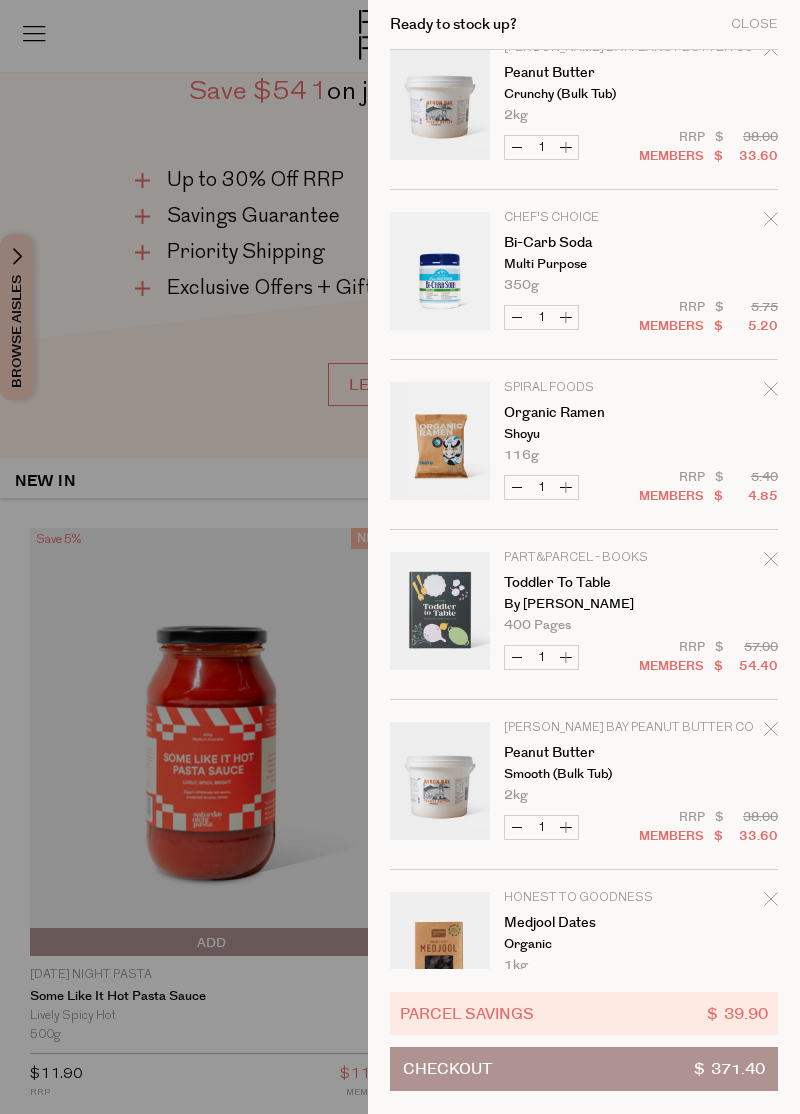 scroll, scrollTop: 882, scrollLeft: 0, axis: vertical 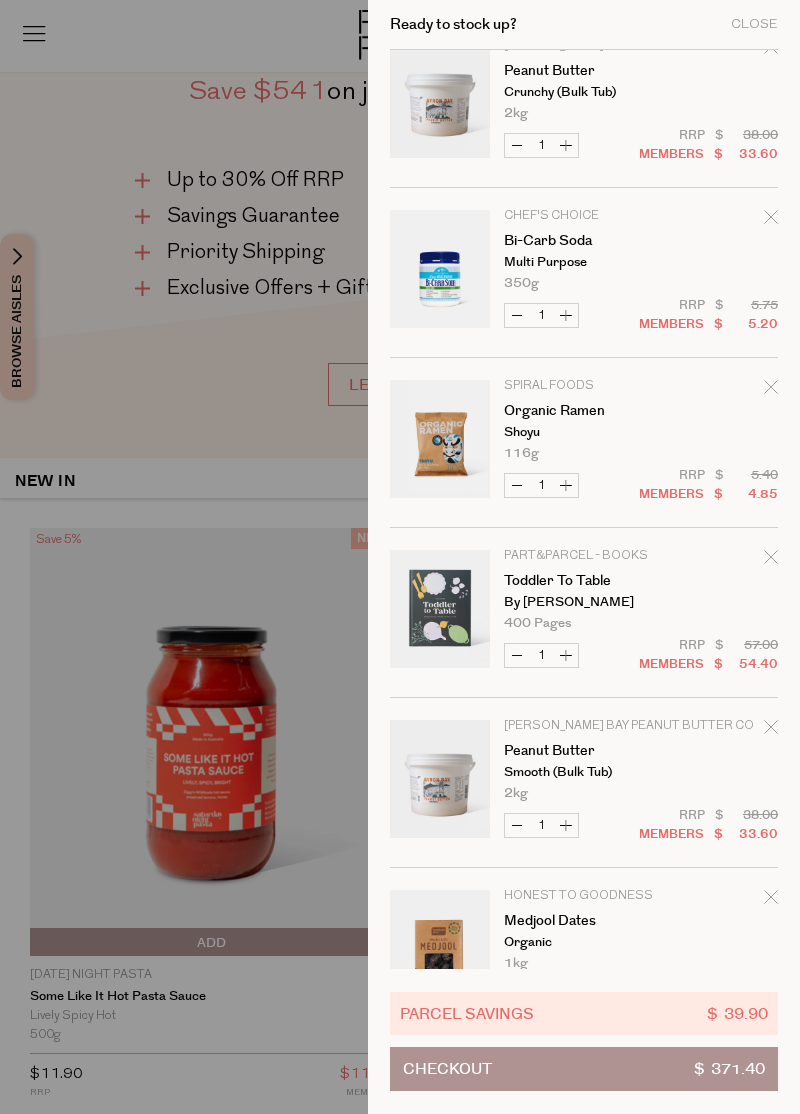 click 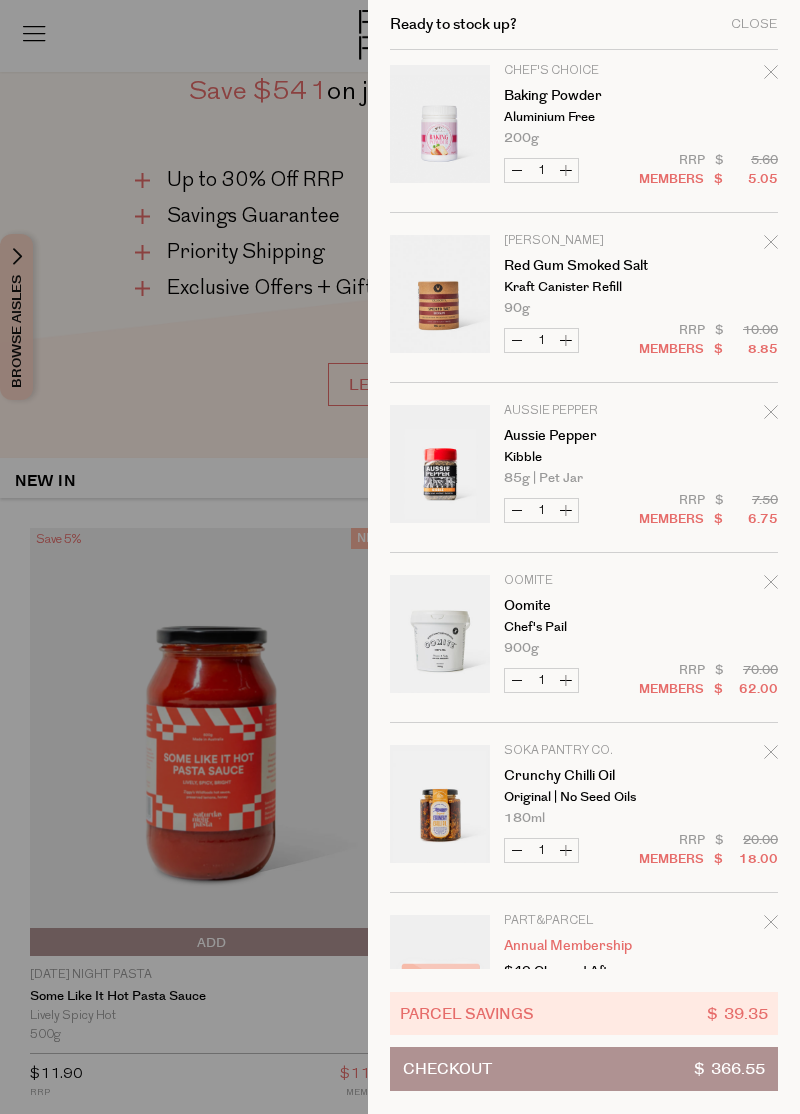scroll, scrollTop: 1788, scrollLeft: 0, axis: vertical 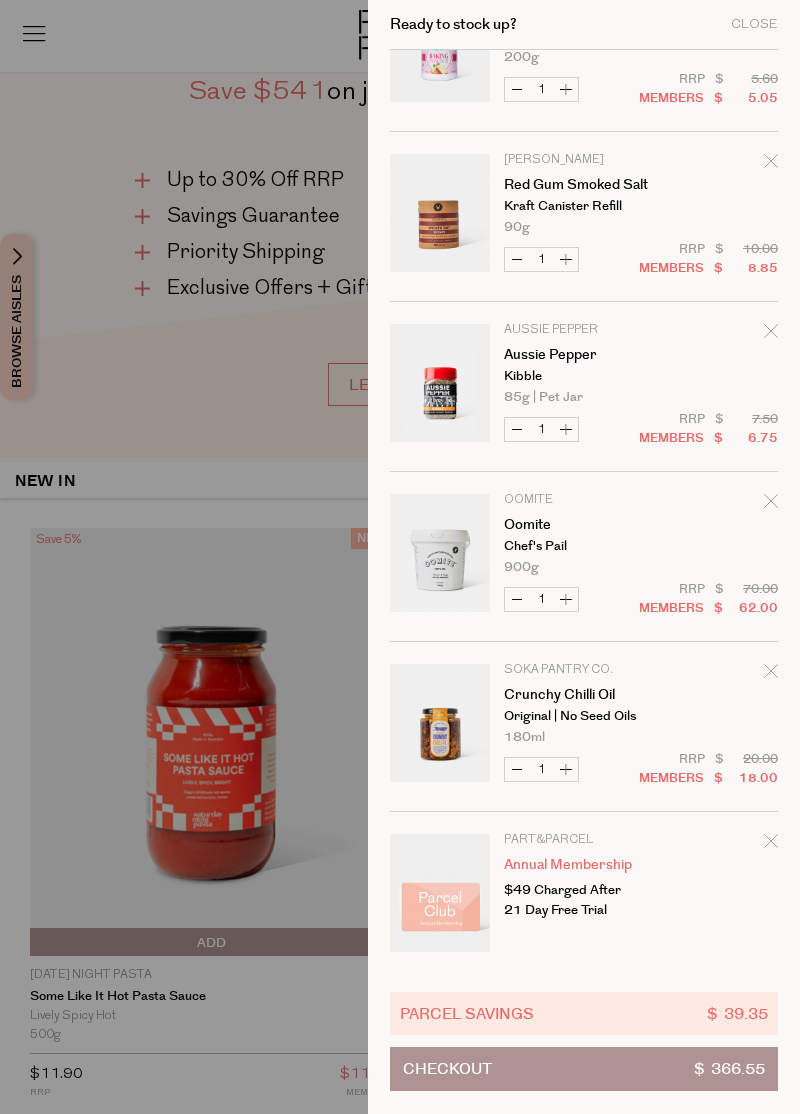 click on "Checkout $ 366.55" at bounding box center (584, 1069) 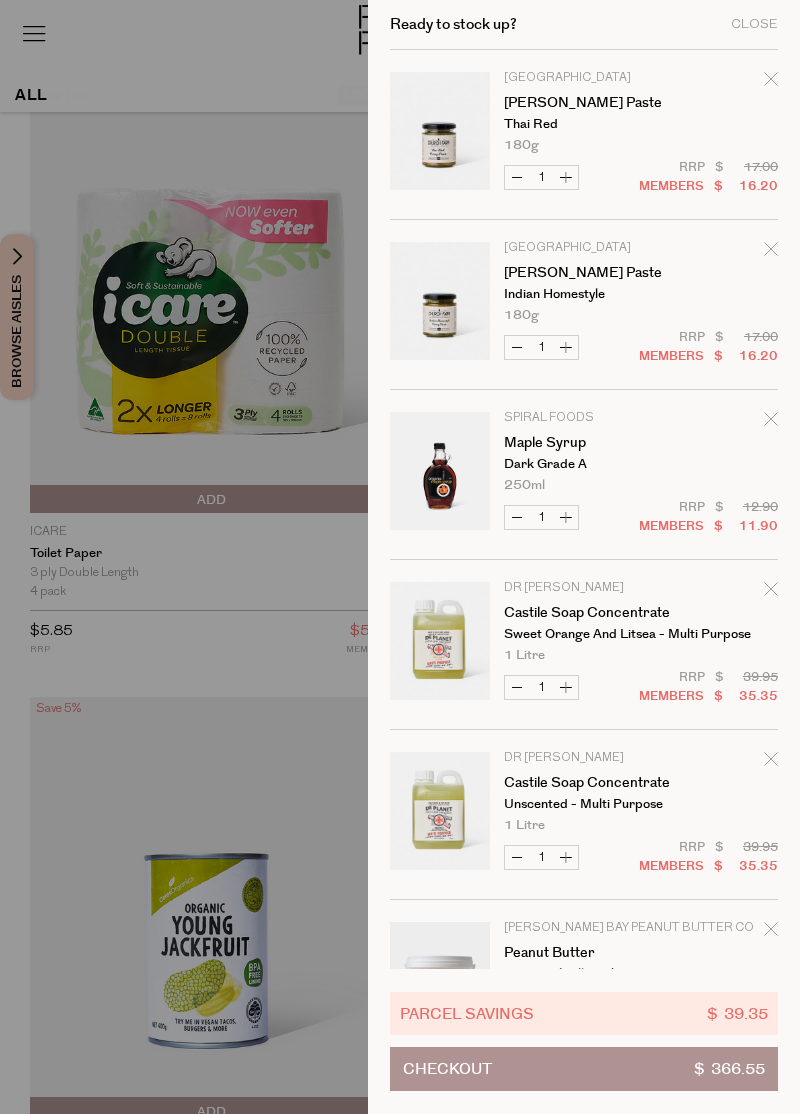 scroll, scrollTop: 0, scrollLeft: 0, axis: both 